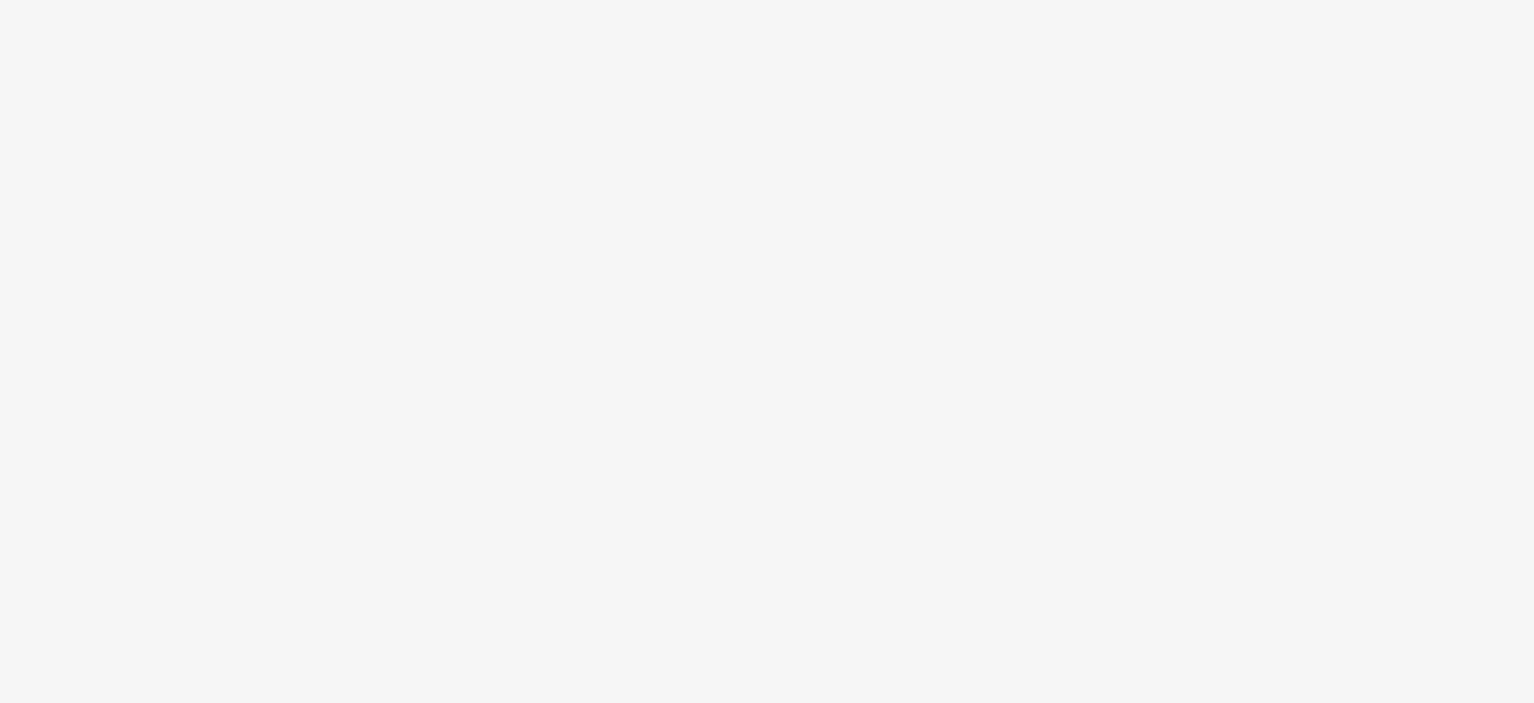 scroll, scrollTop: 0, scrollLeft: 0, axis: both 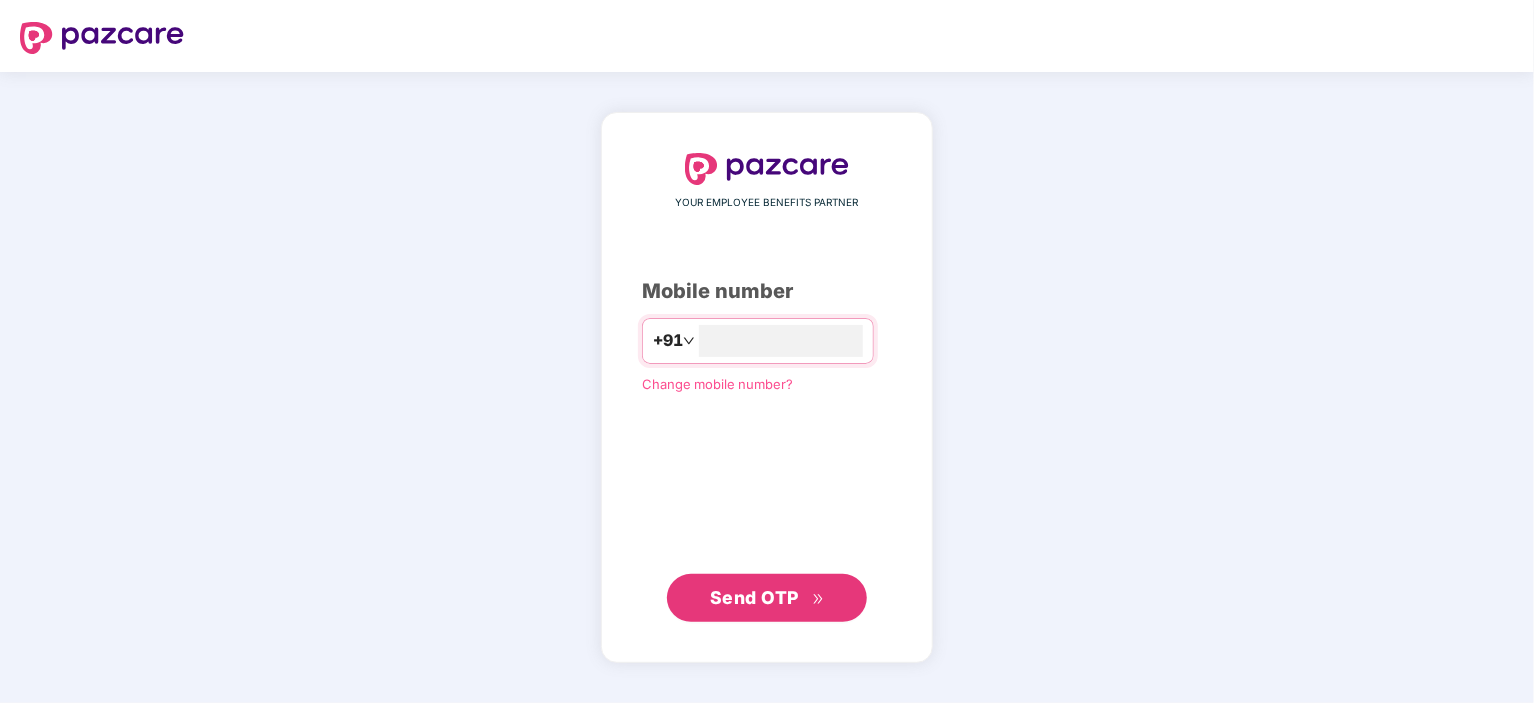 type on "**********" 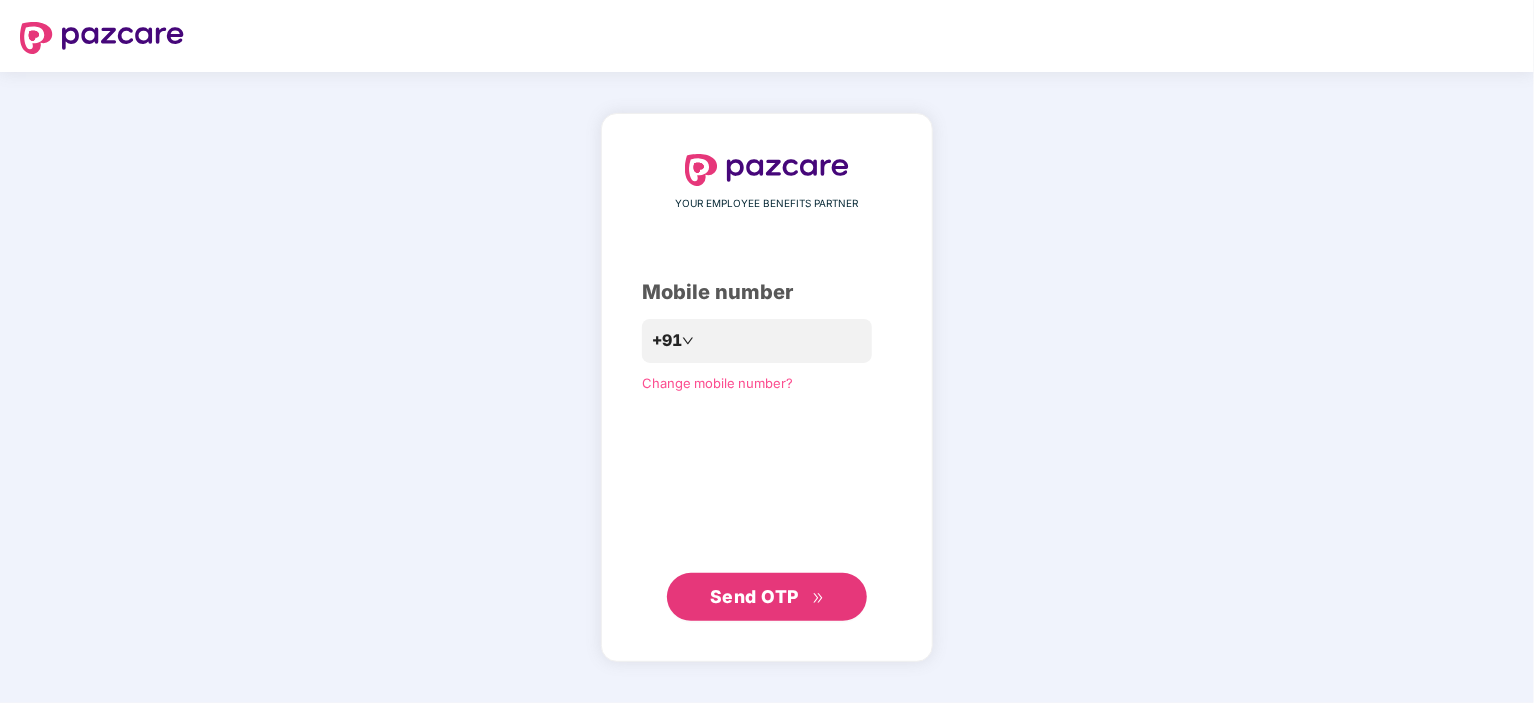 click on "Send OTP" at bounding box center (754, 596) 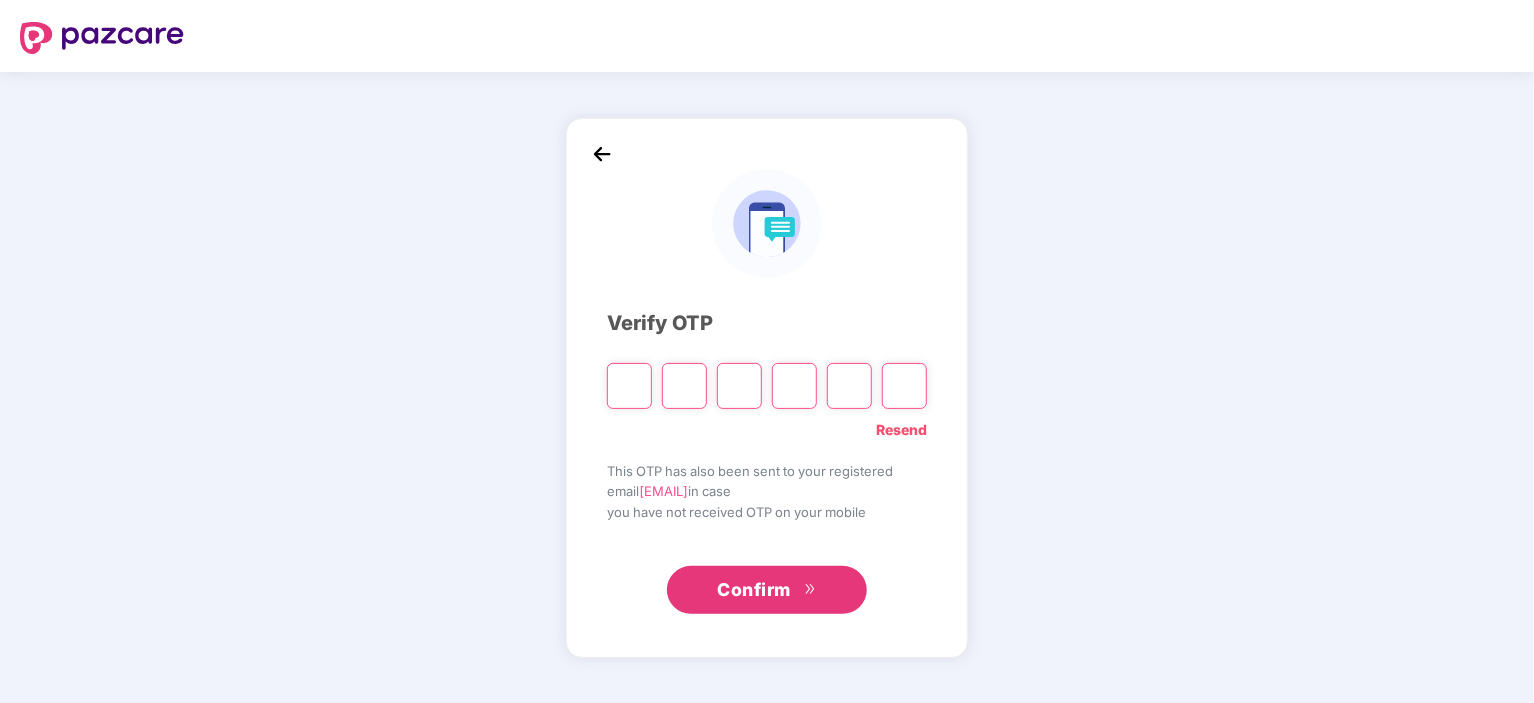 type on "*" 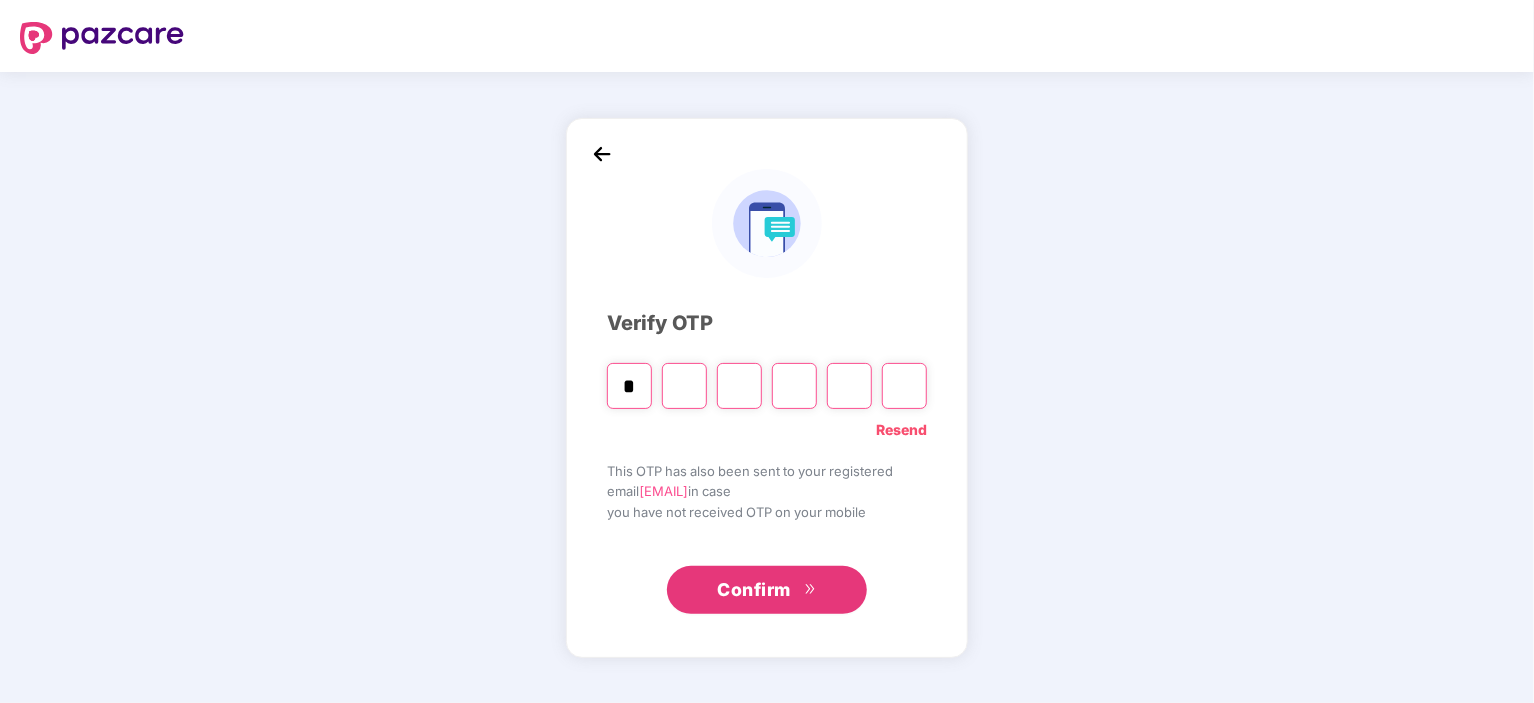 type on "*" 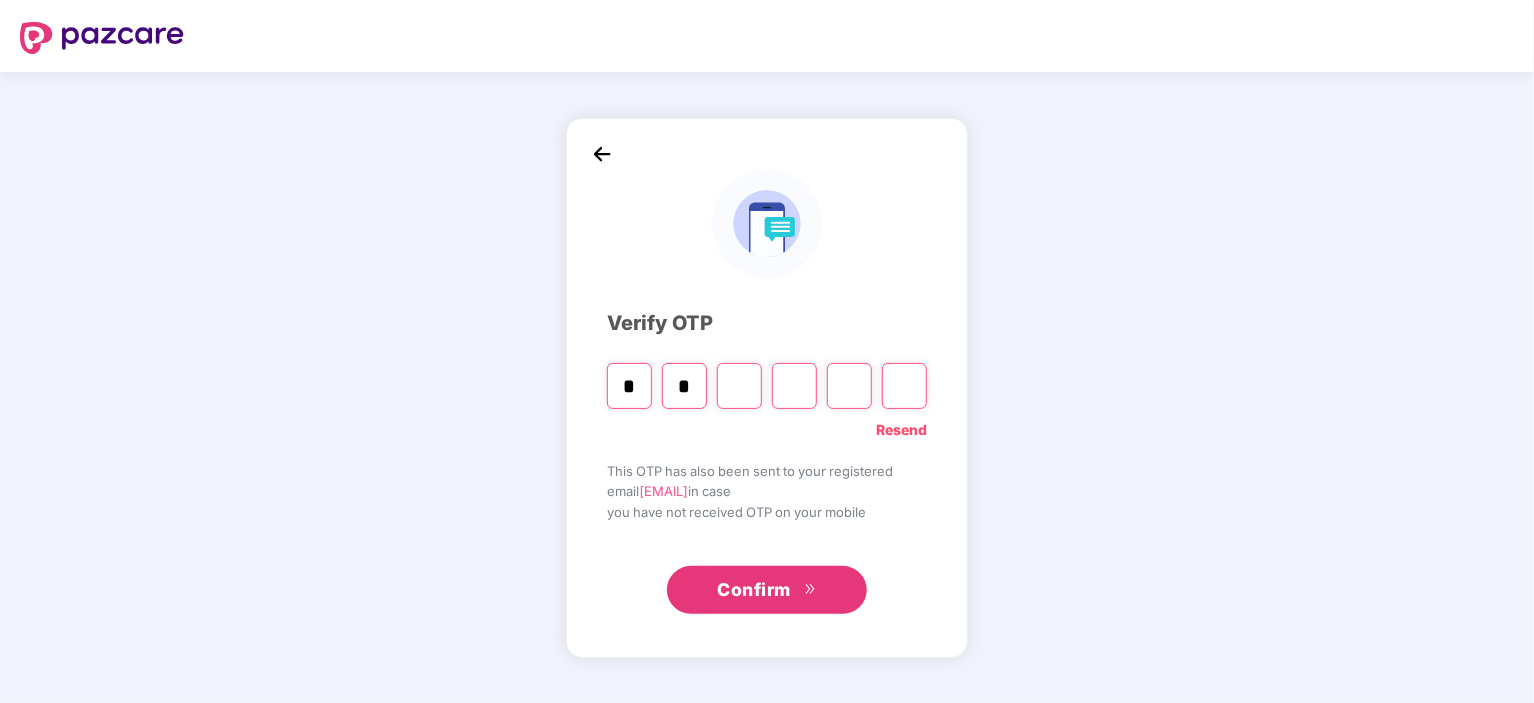 type on "*" 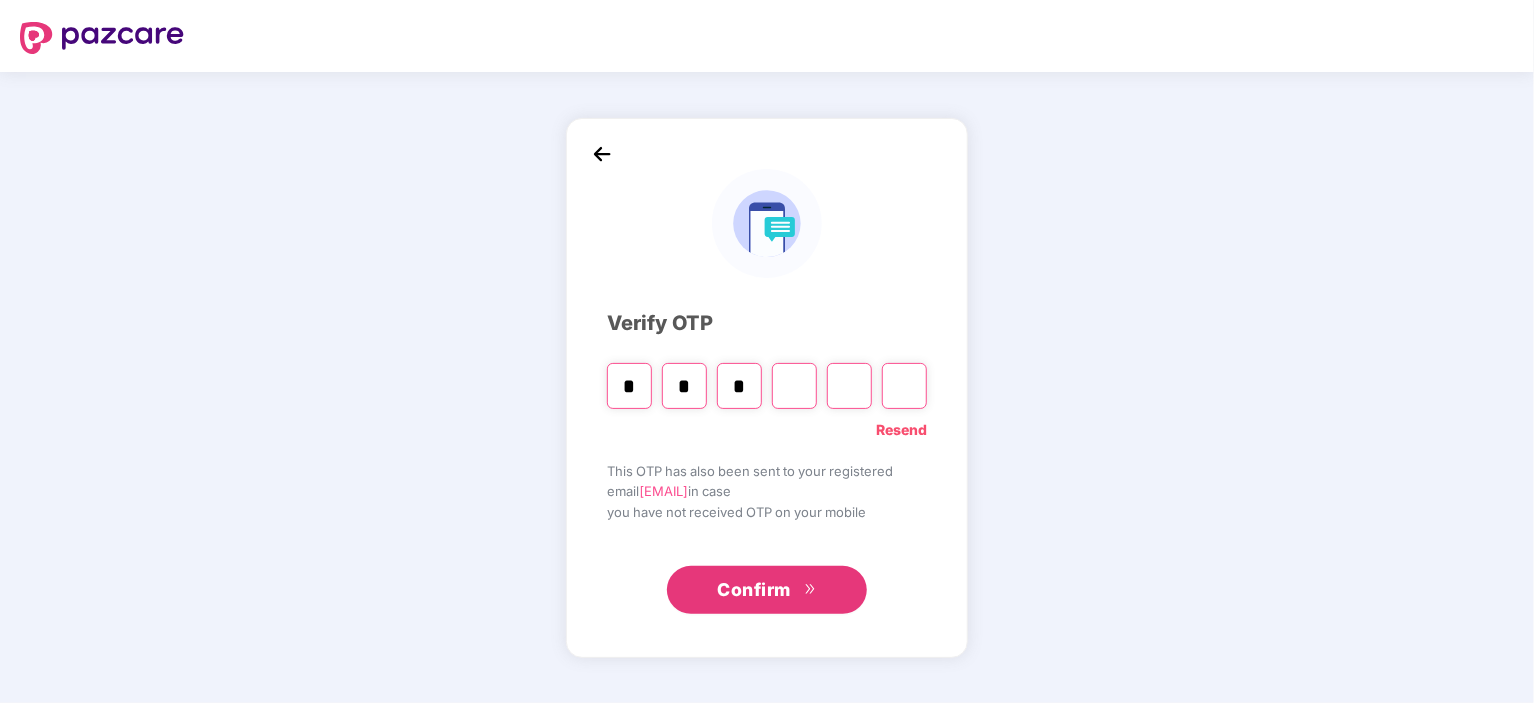 type on "*" 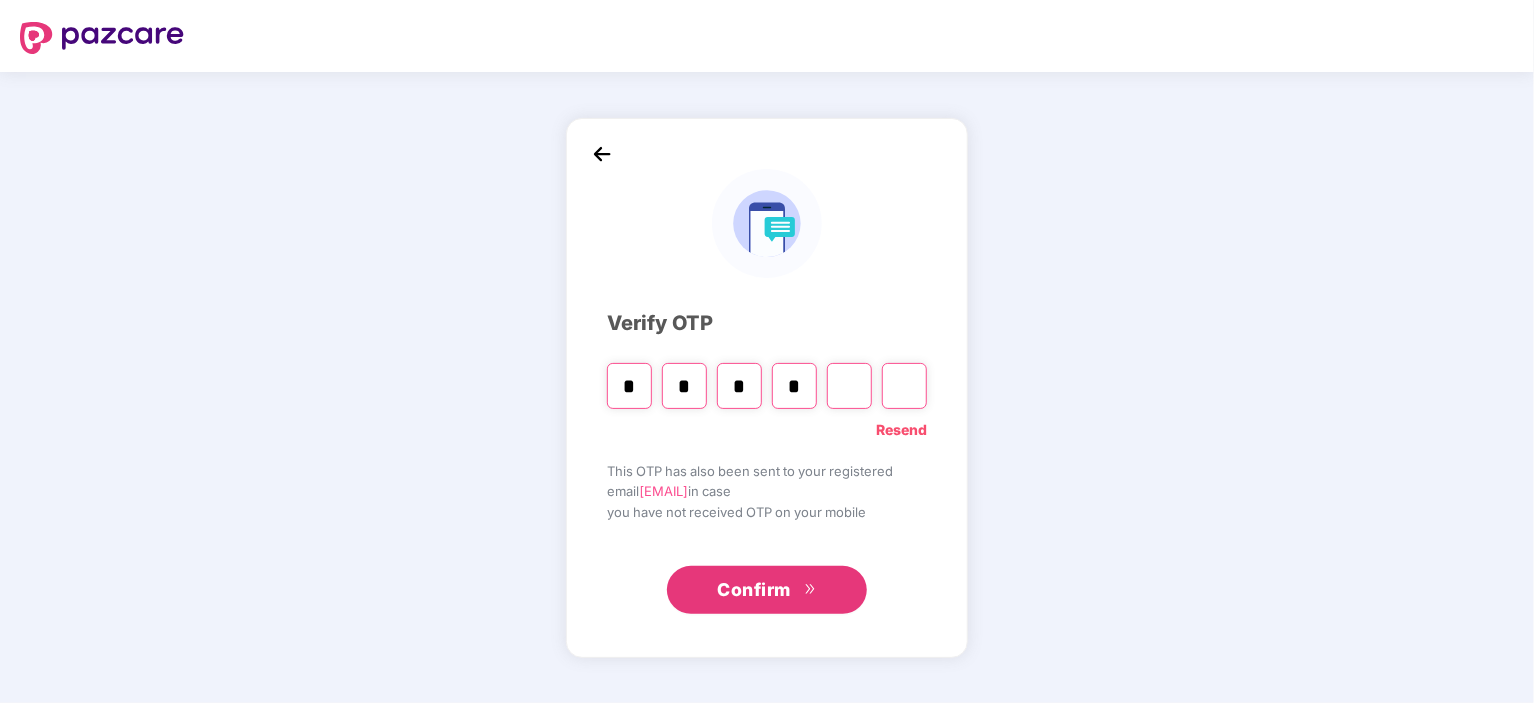 type on "*" 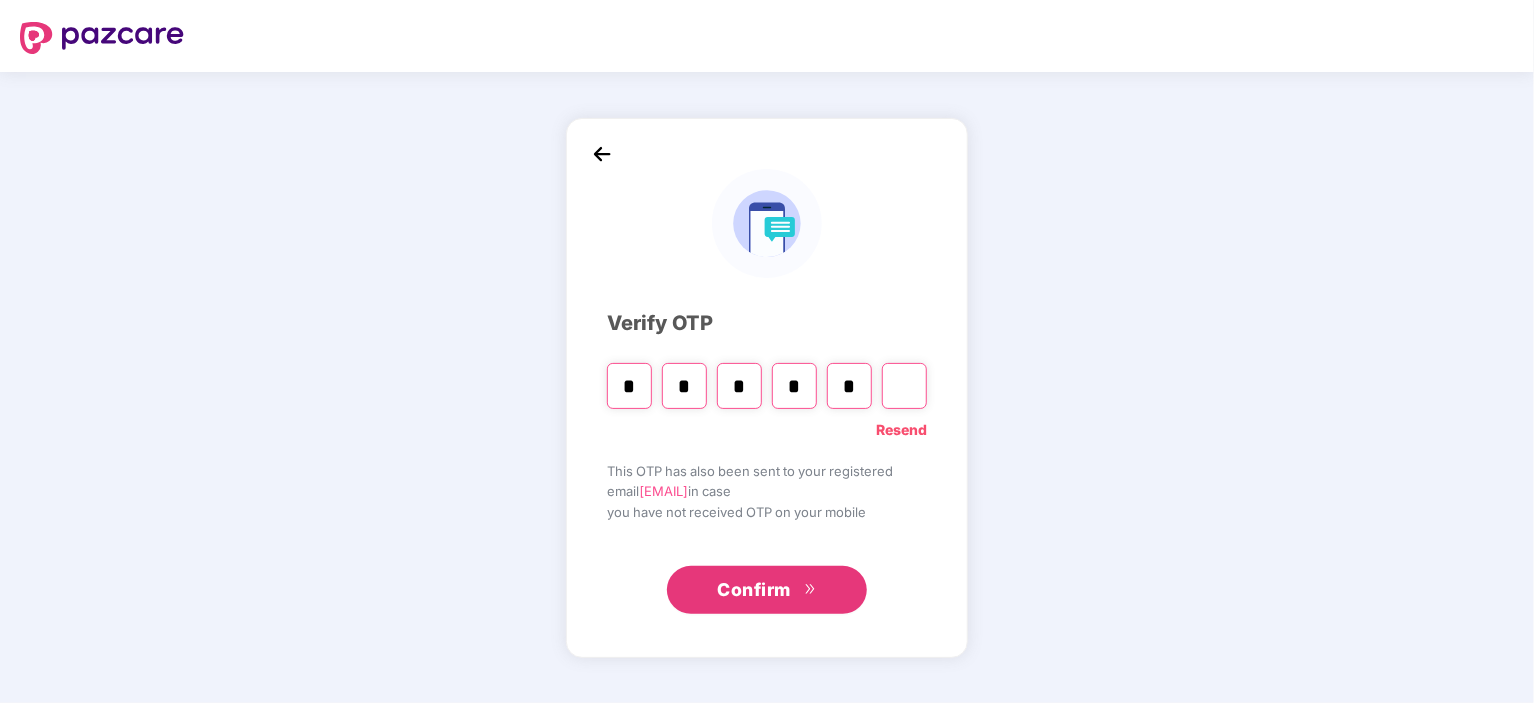 type on "*" 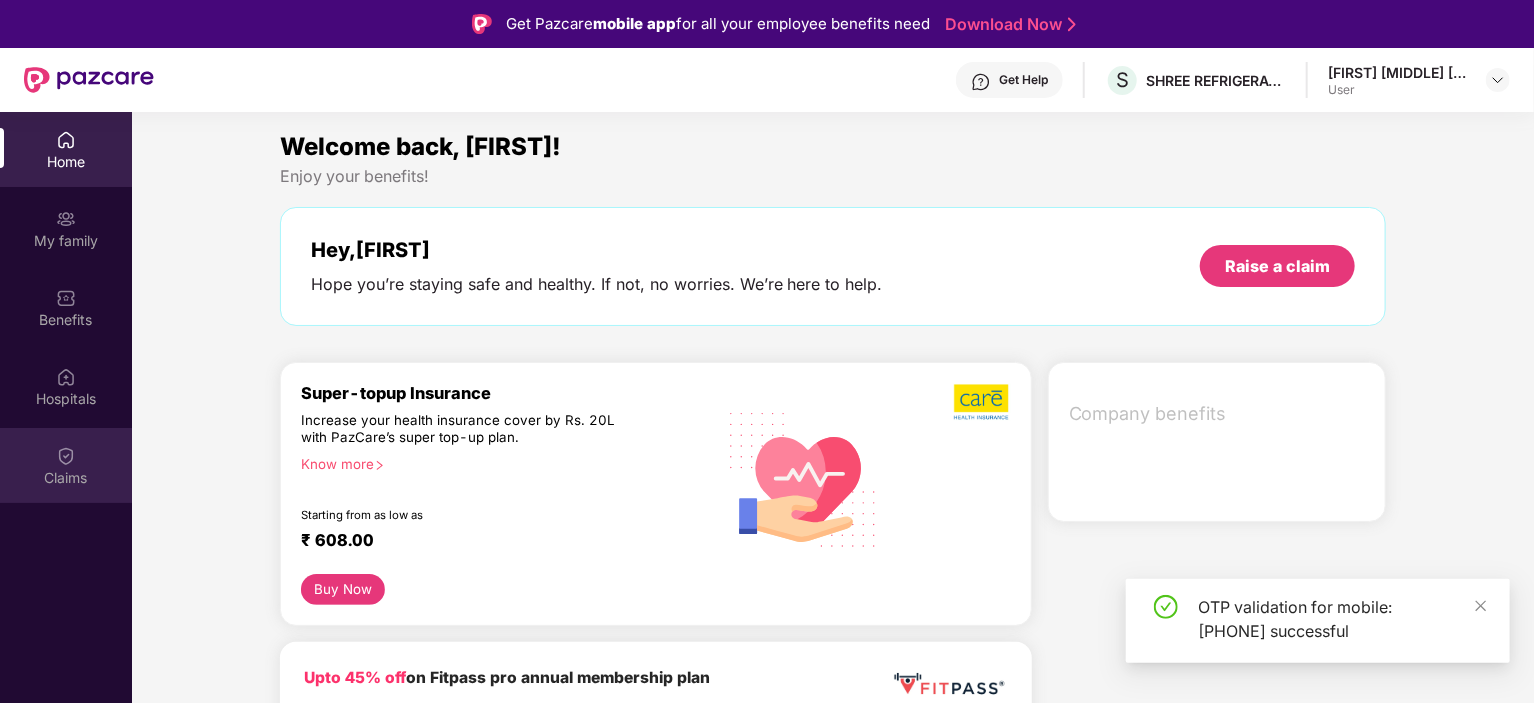 click at bounding box center [66, 456] 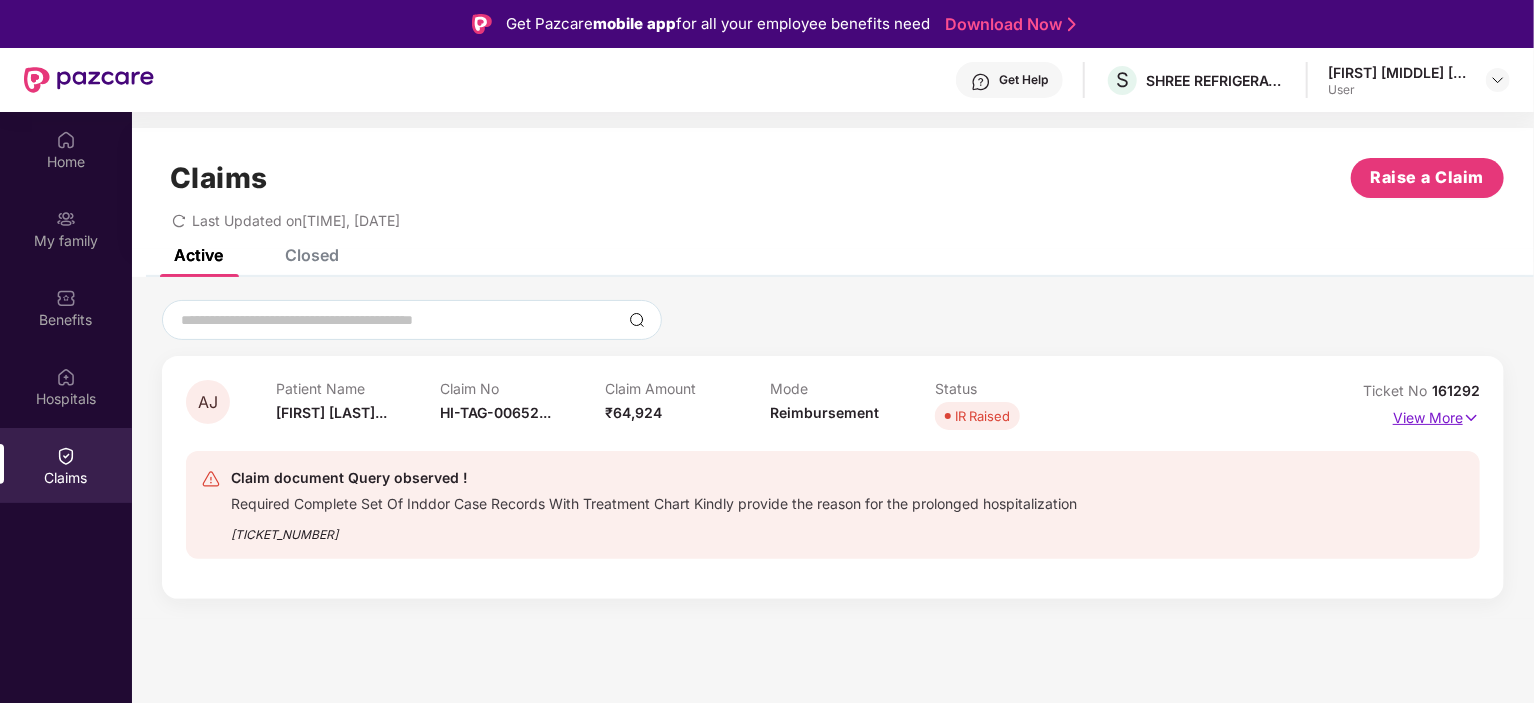 click on "View More" at bounding box center [1436, 415] 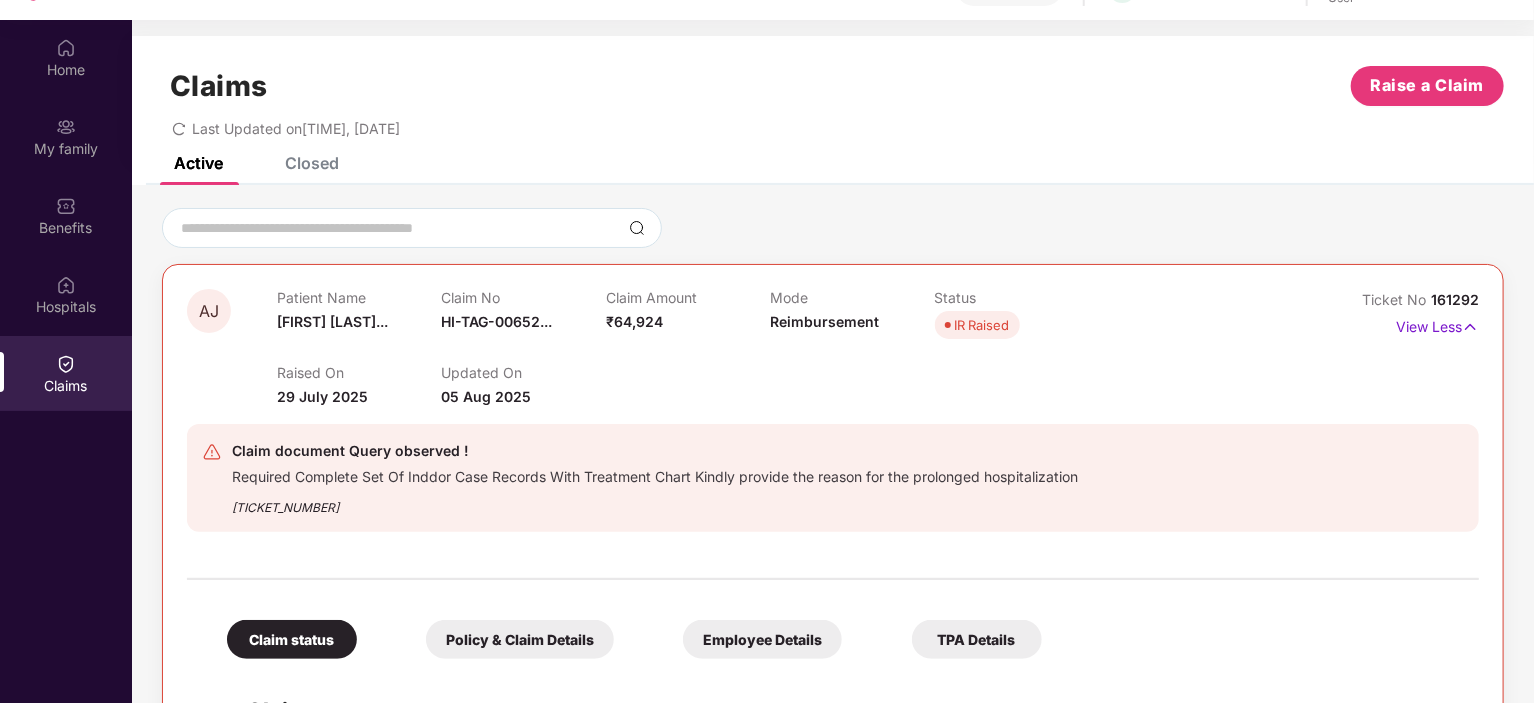 scroll, scrollTop: 112, scrollLeft: 0, axis: vertical 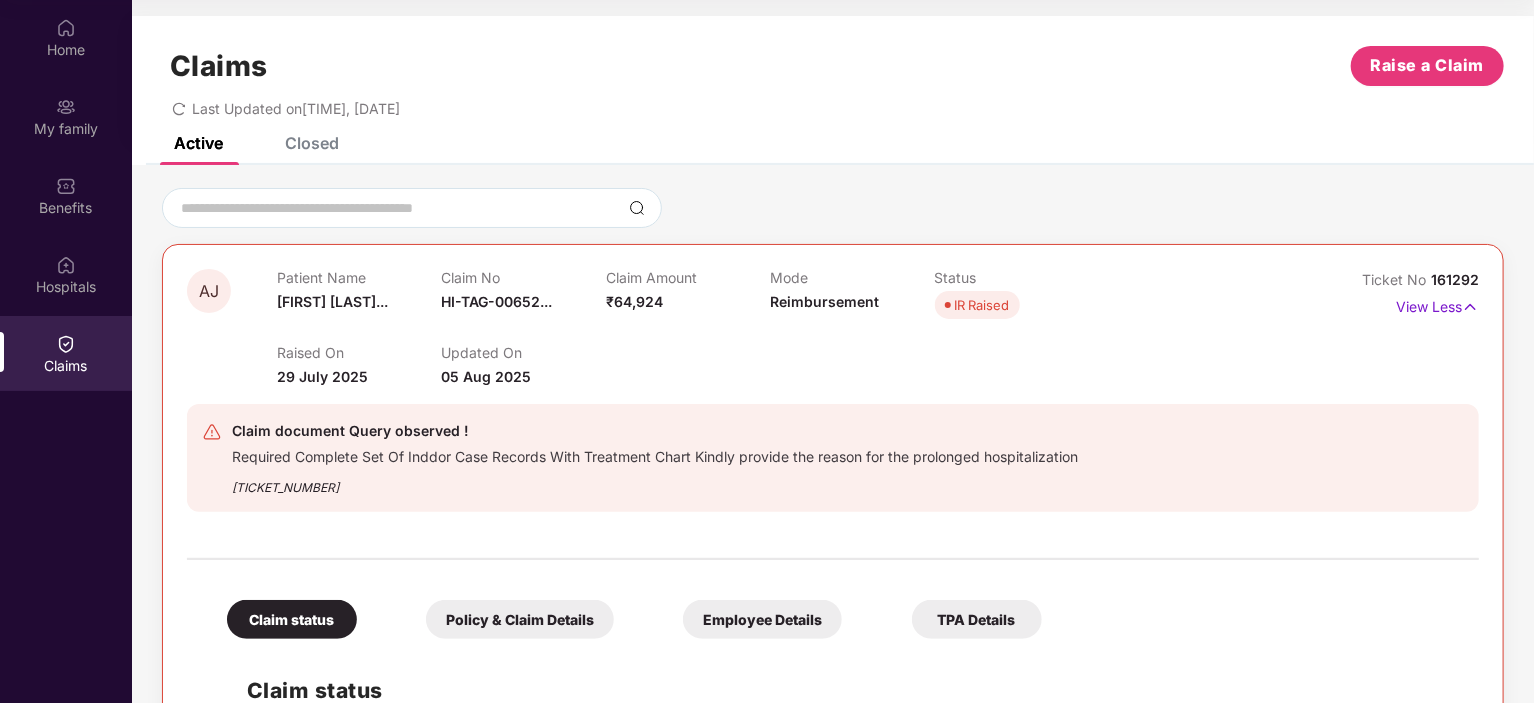 click on "Claim document Query observed !" at bounding box center (655, 431) 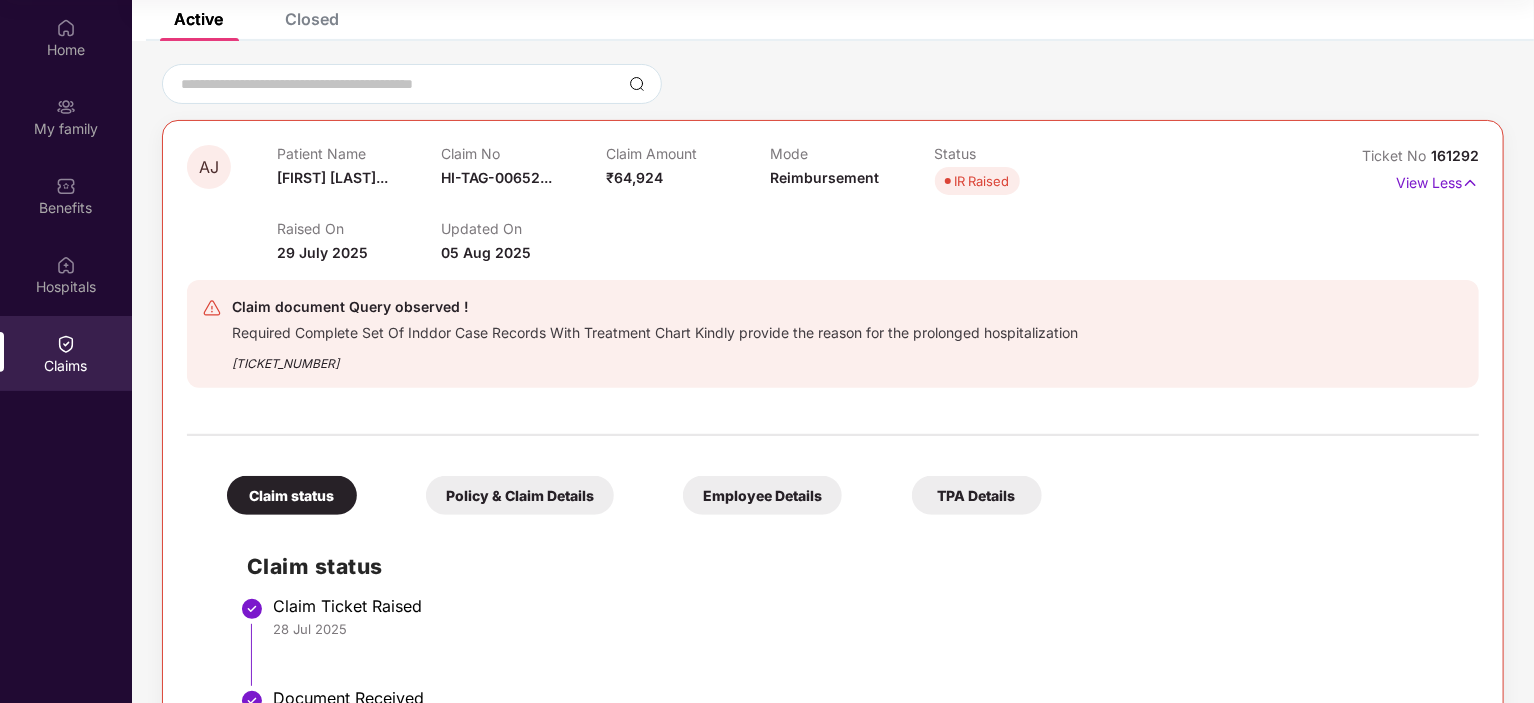scroll, scrollTop: 84, scrollLeft: 0, axis: vertical 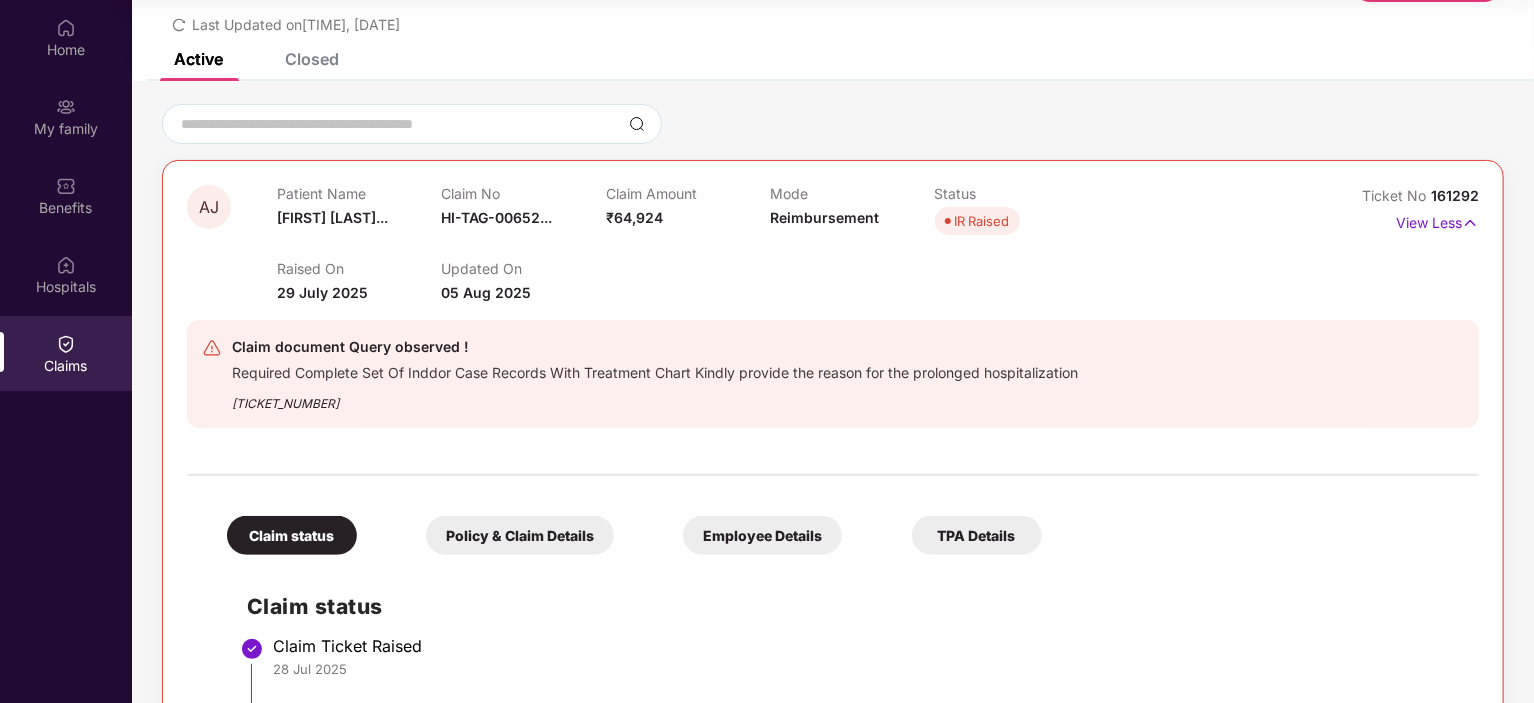 click at bounding box center [212, 348] 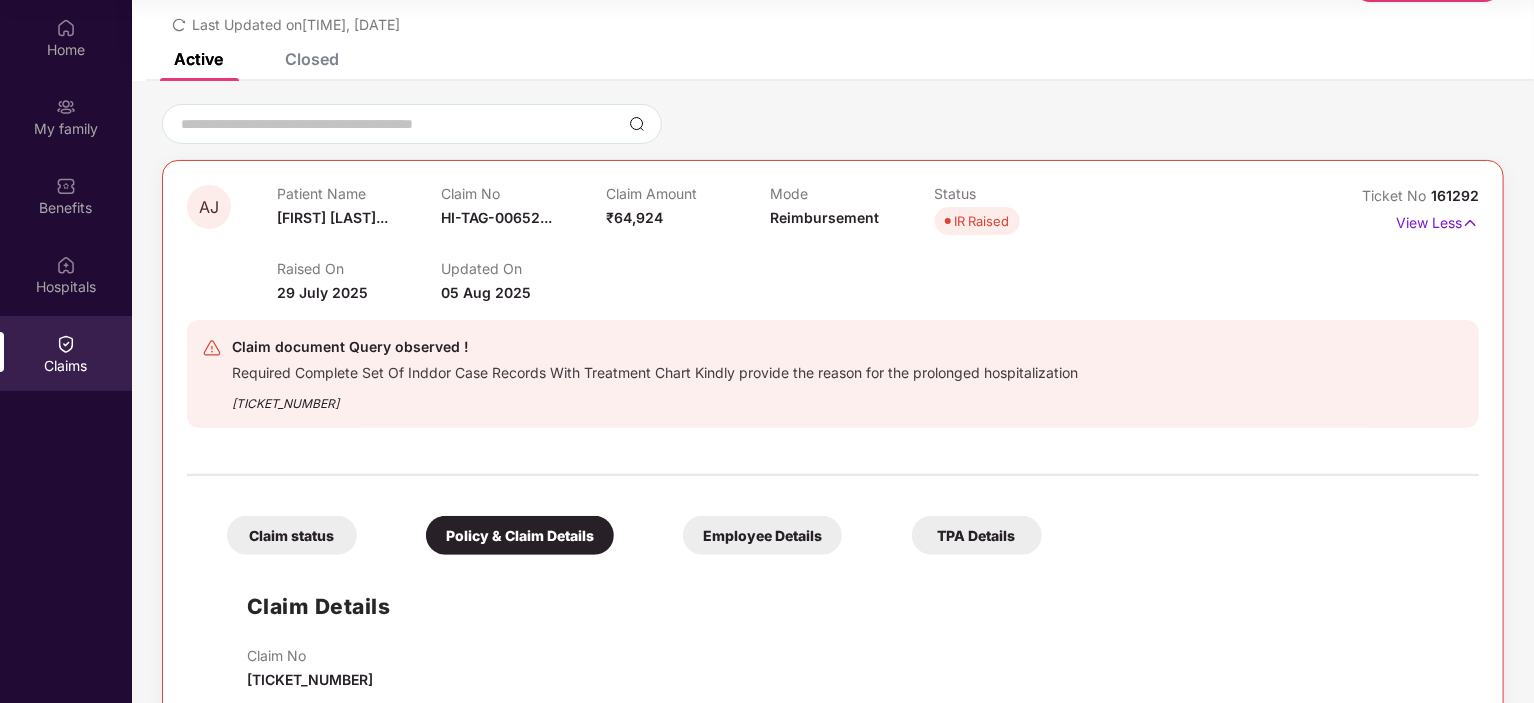 click on "Employee Details" at bounding box center (762, 535) 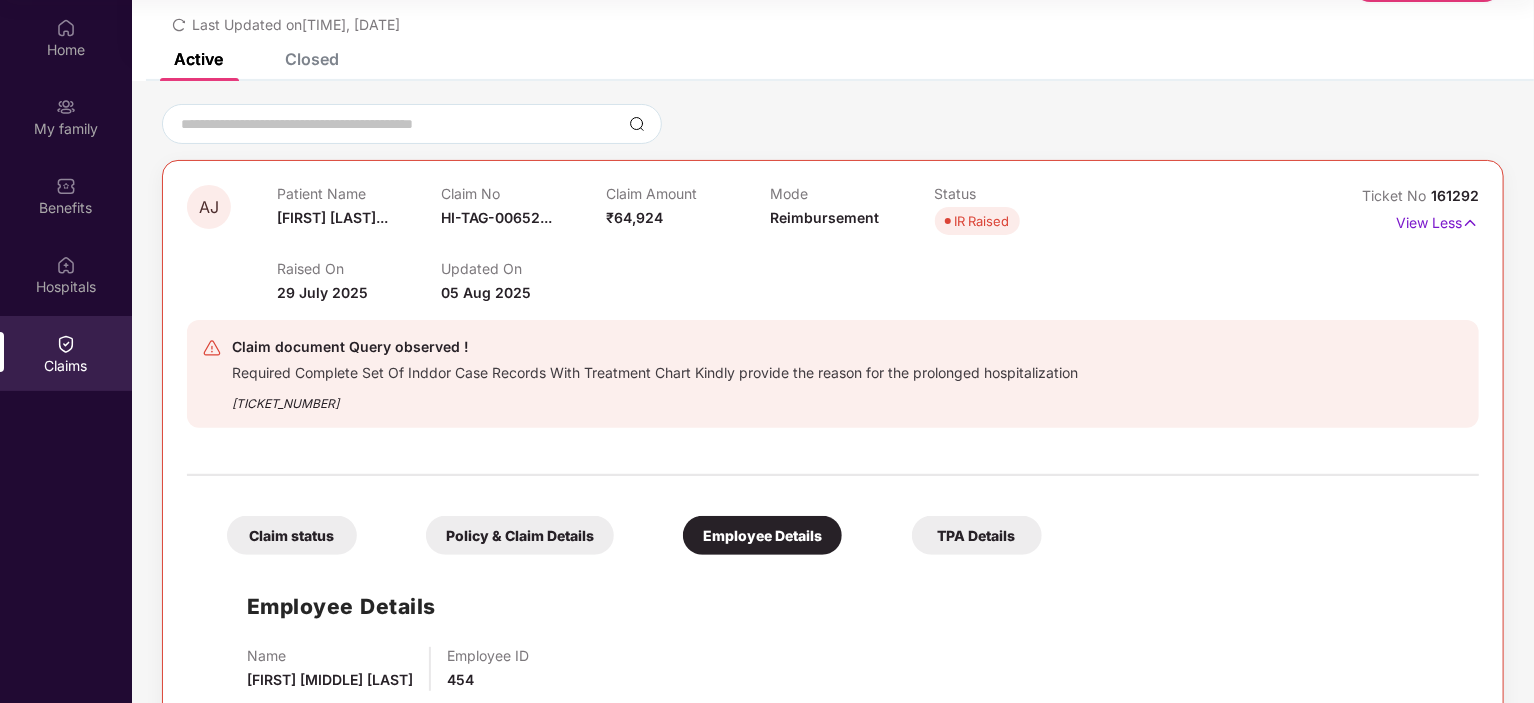 click on "TPA Details" at bounding box center [977, 535] 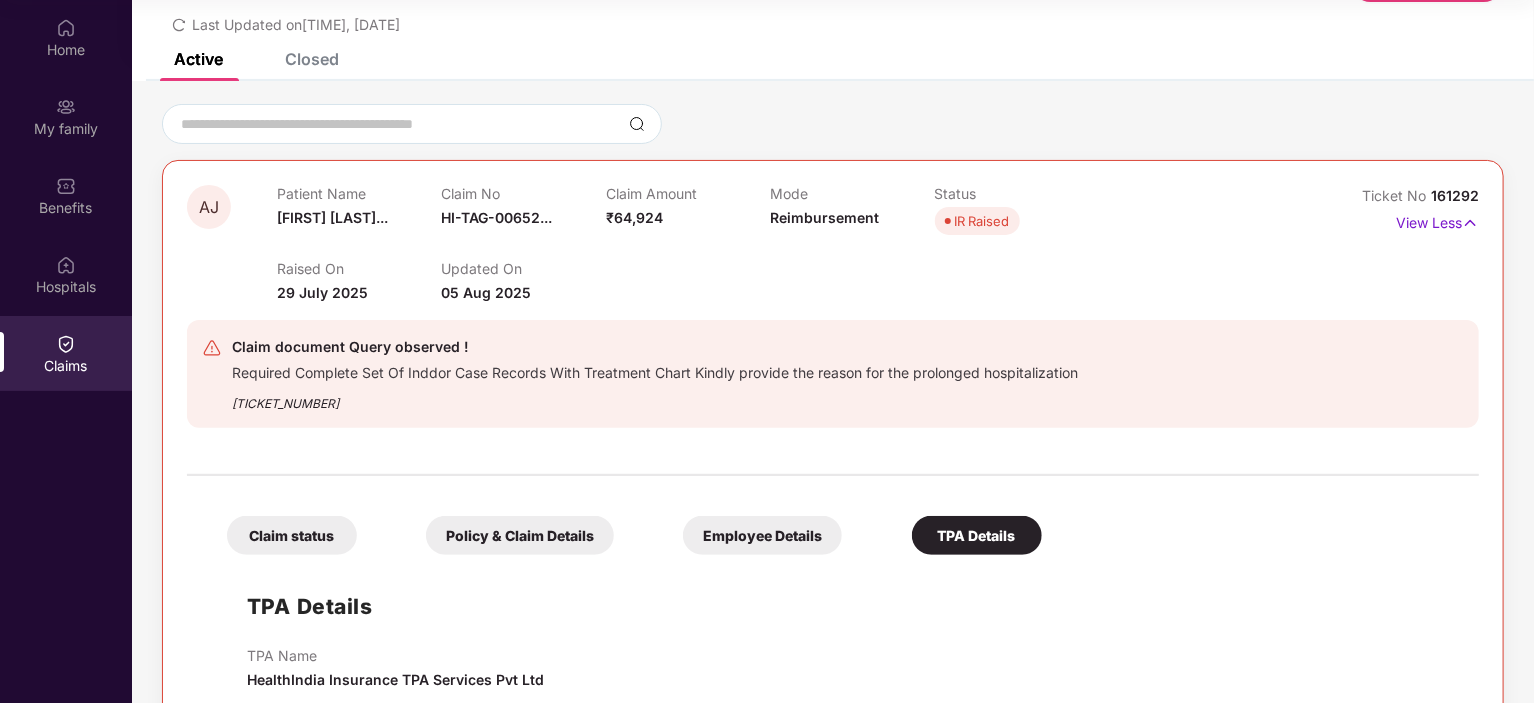 click 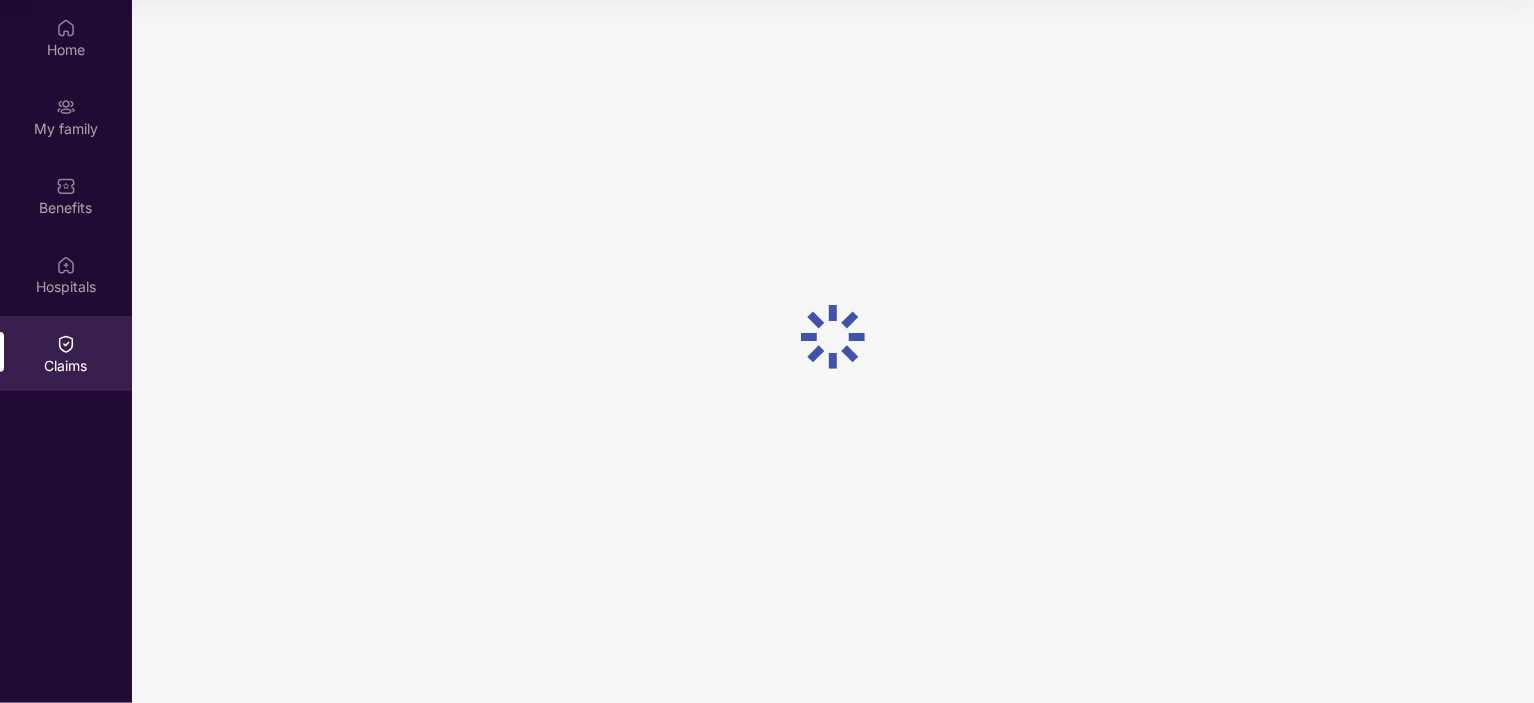 scroll, scrollTop: 0, scrollLeft: 0, axis: both 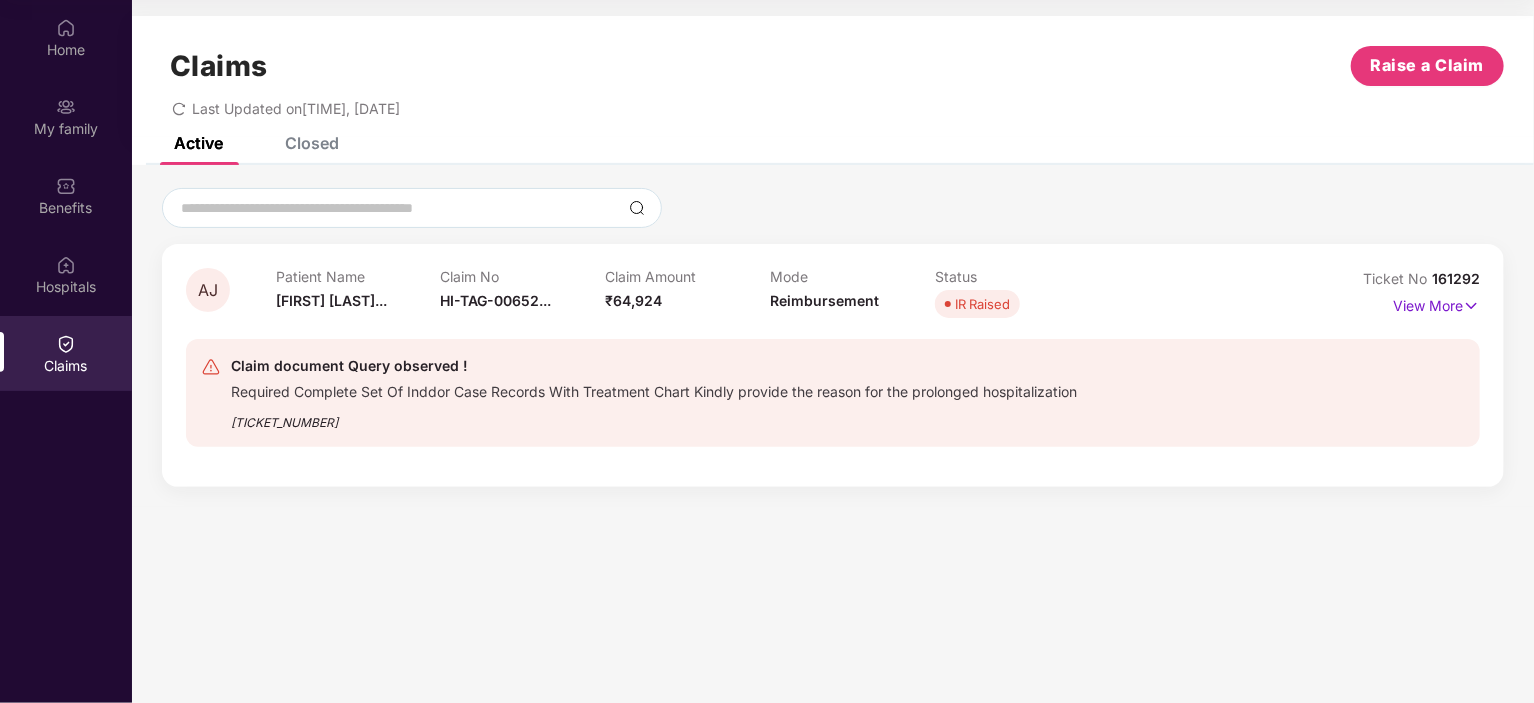 click at bounding box center (211, 367) 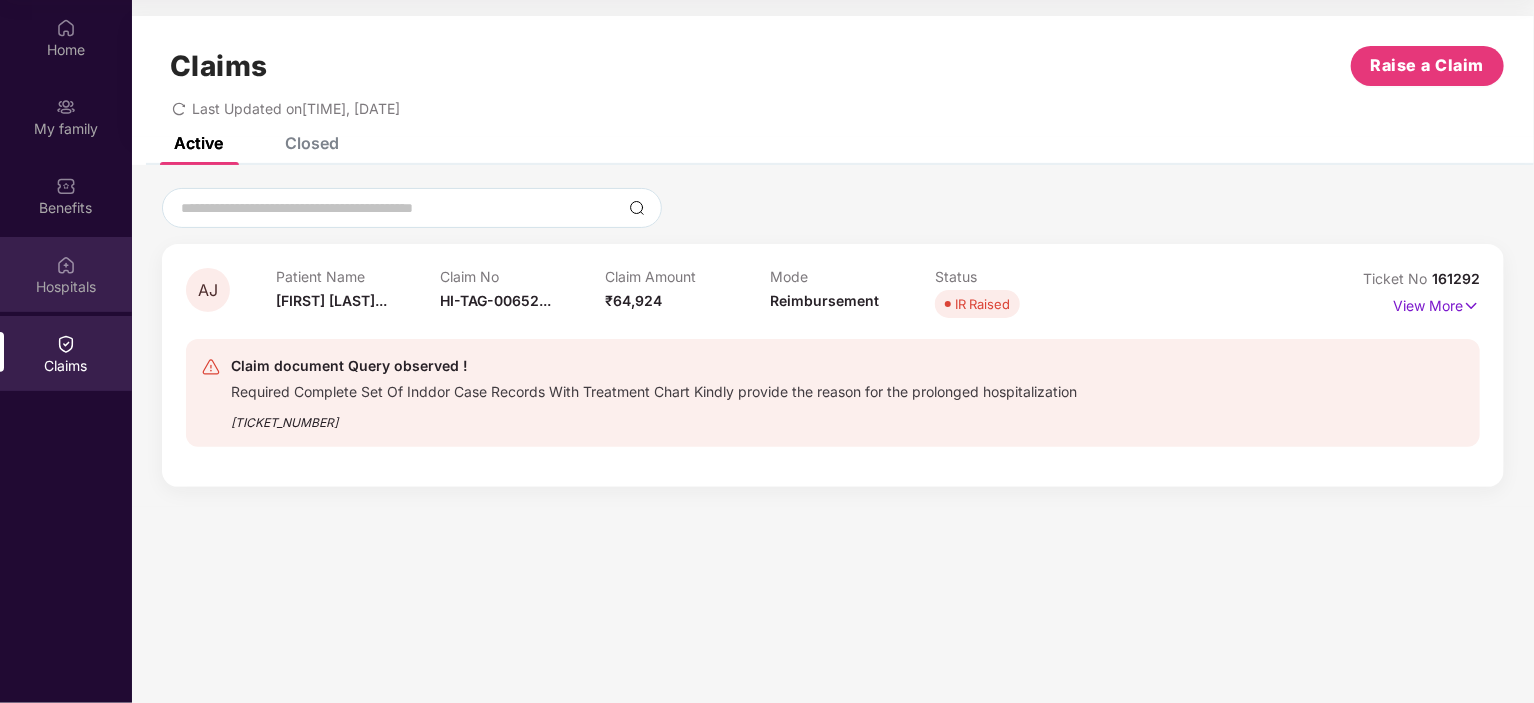 click on "Hospitals" at bounding box center [66, 274] 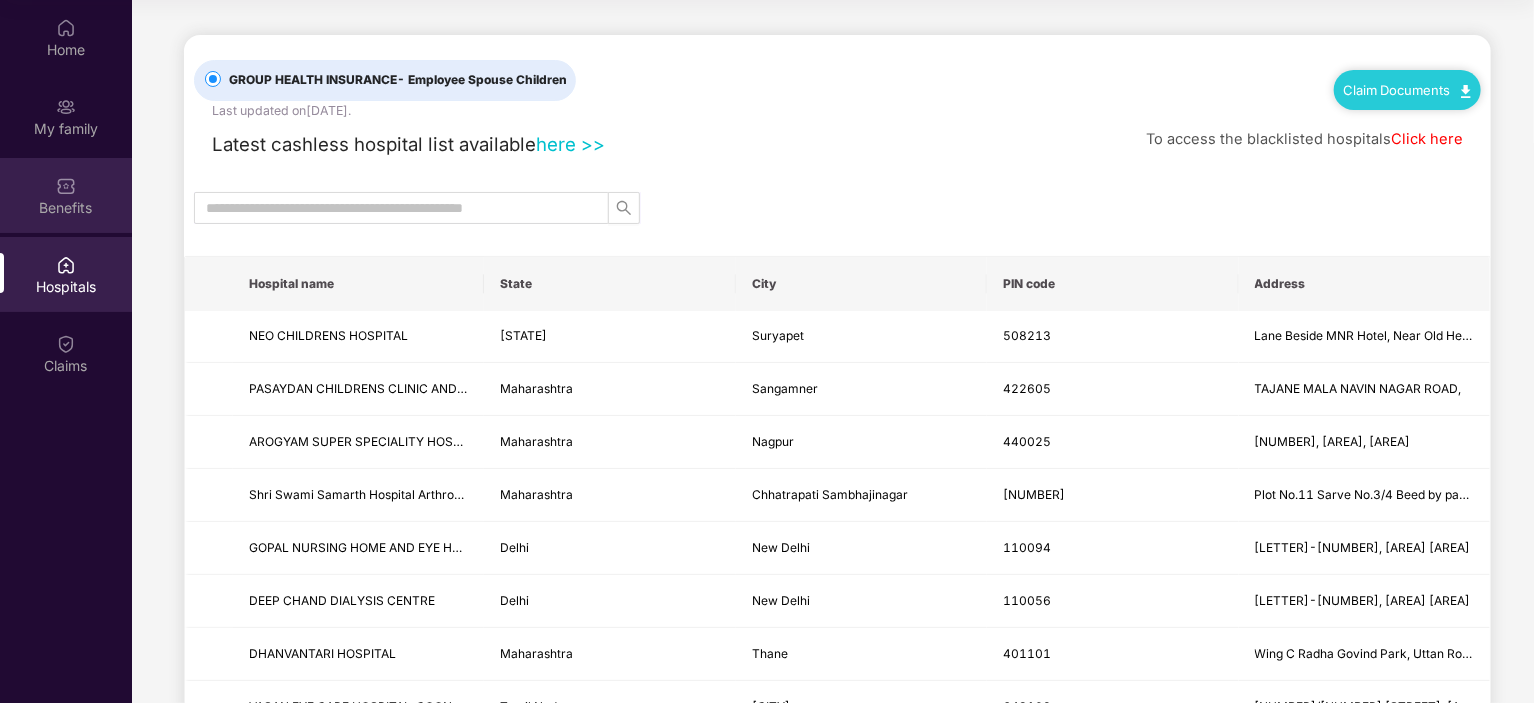 click on "Benefits" at bounding box center (66, 208) 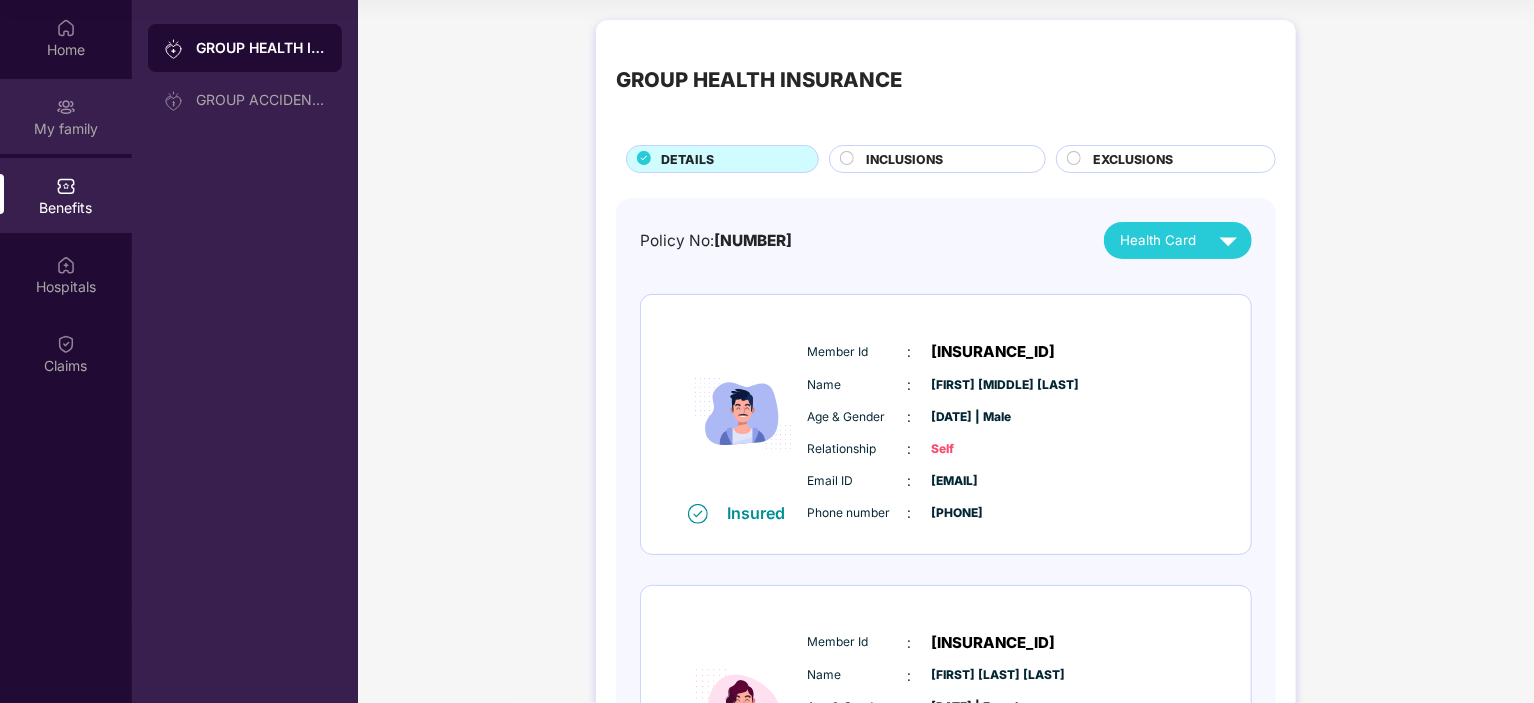 click on "My family" at bounding box center (66, 129) 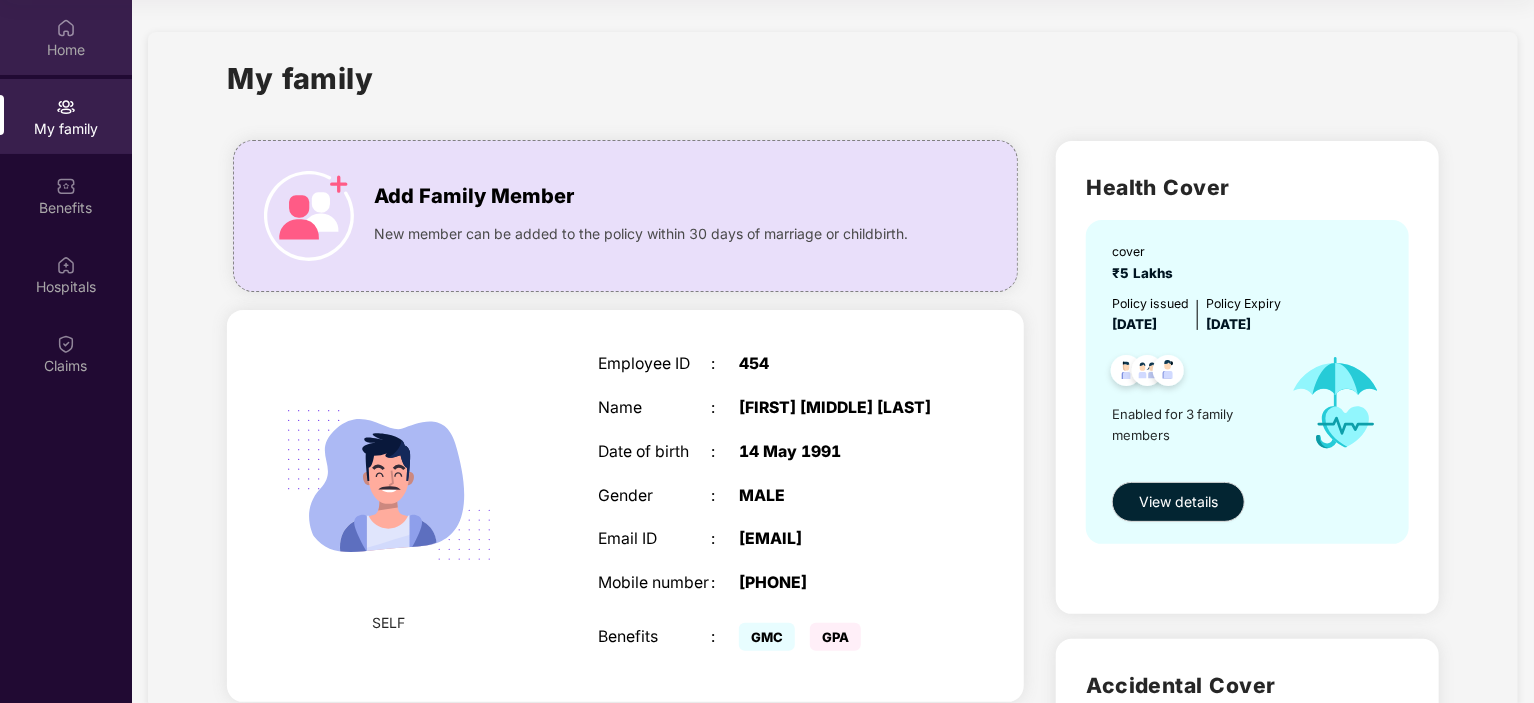 click on "Home" at bounding box center (66, 50) 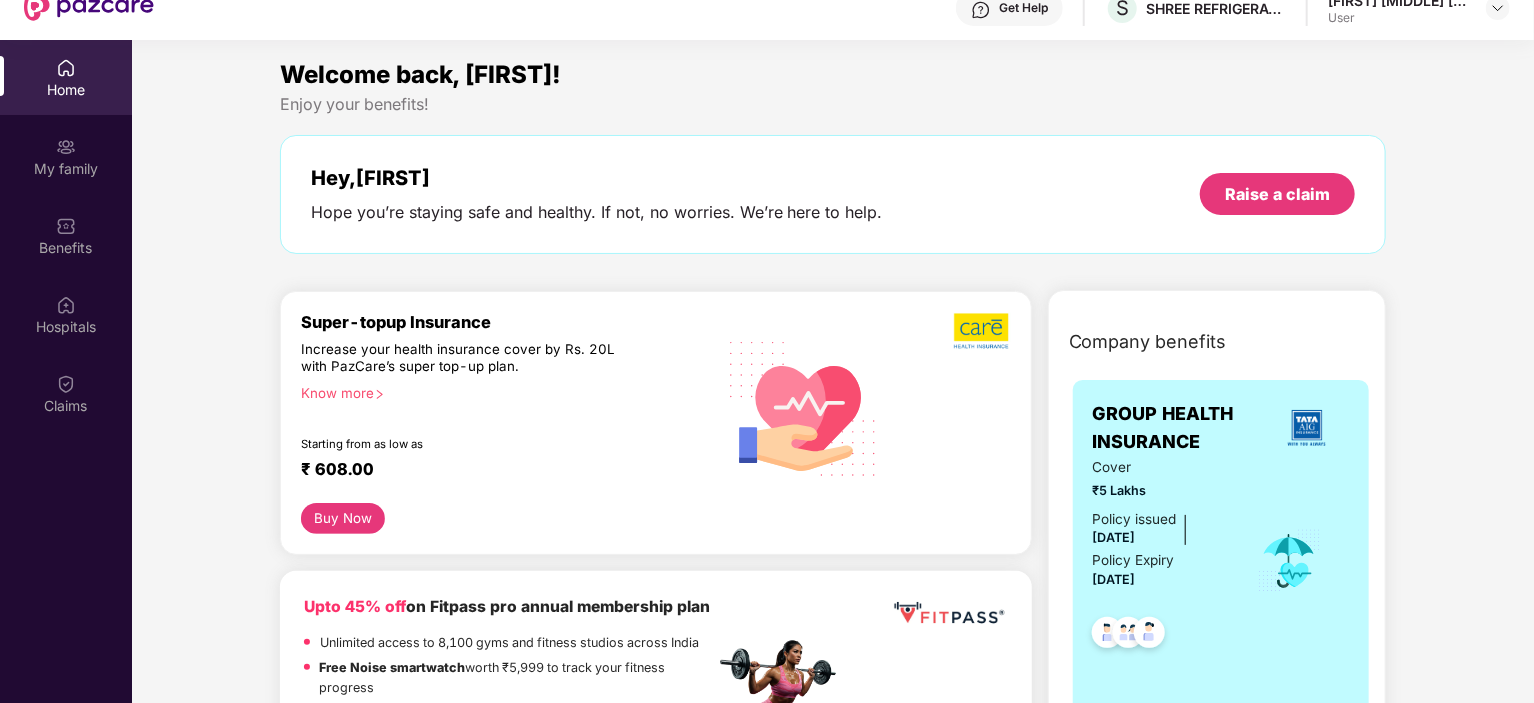 scroll, scrollTop: 55, scrollLeft: 0, axis: vertical 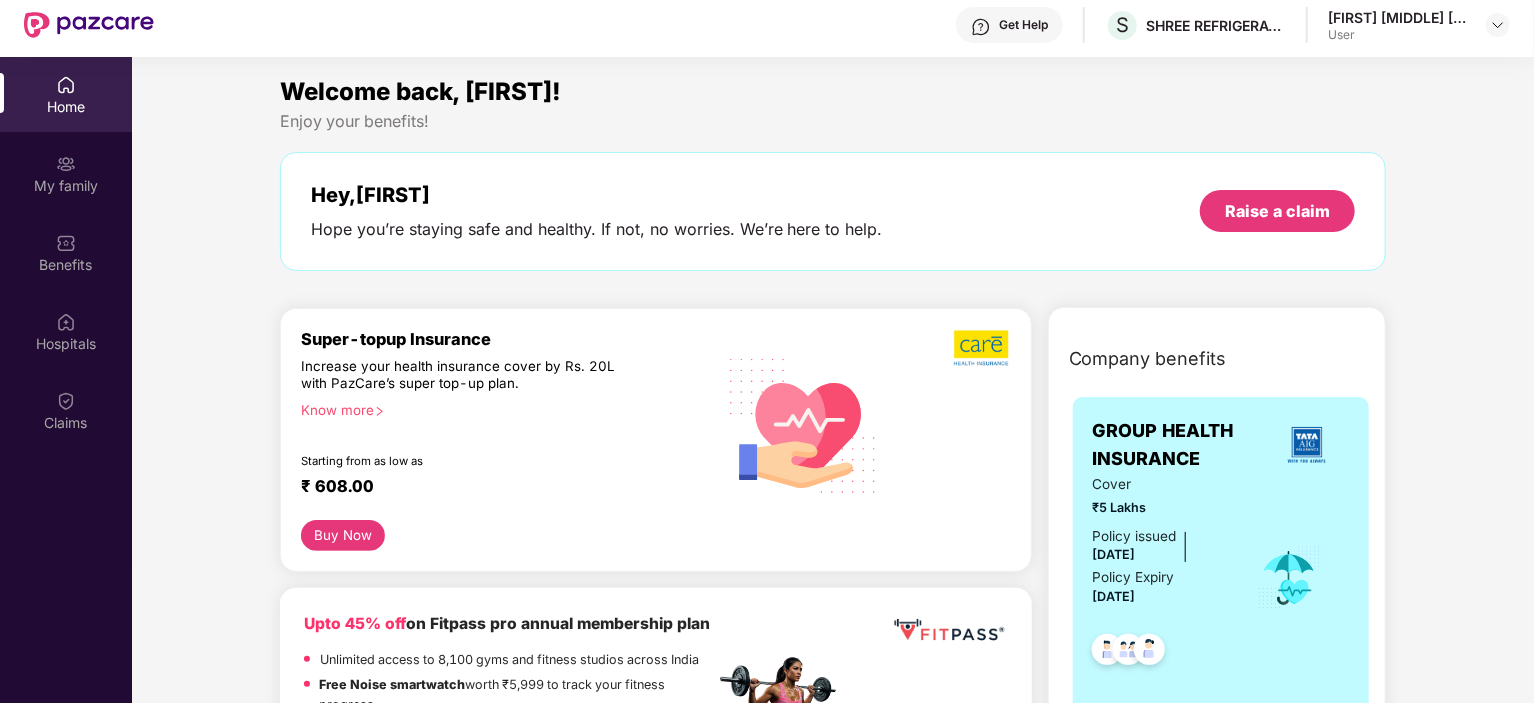 click on "Get Help" at bounding box center (1023, 25) 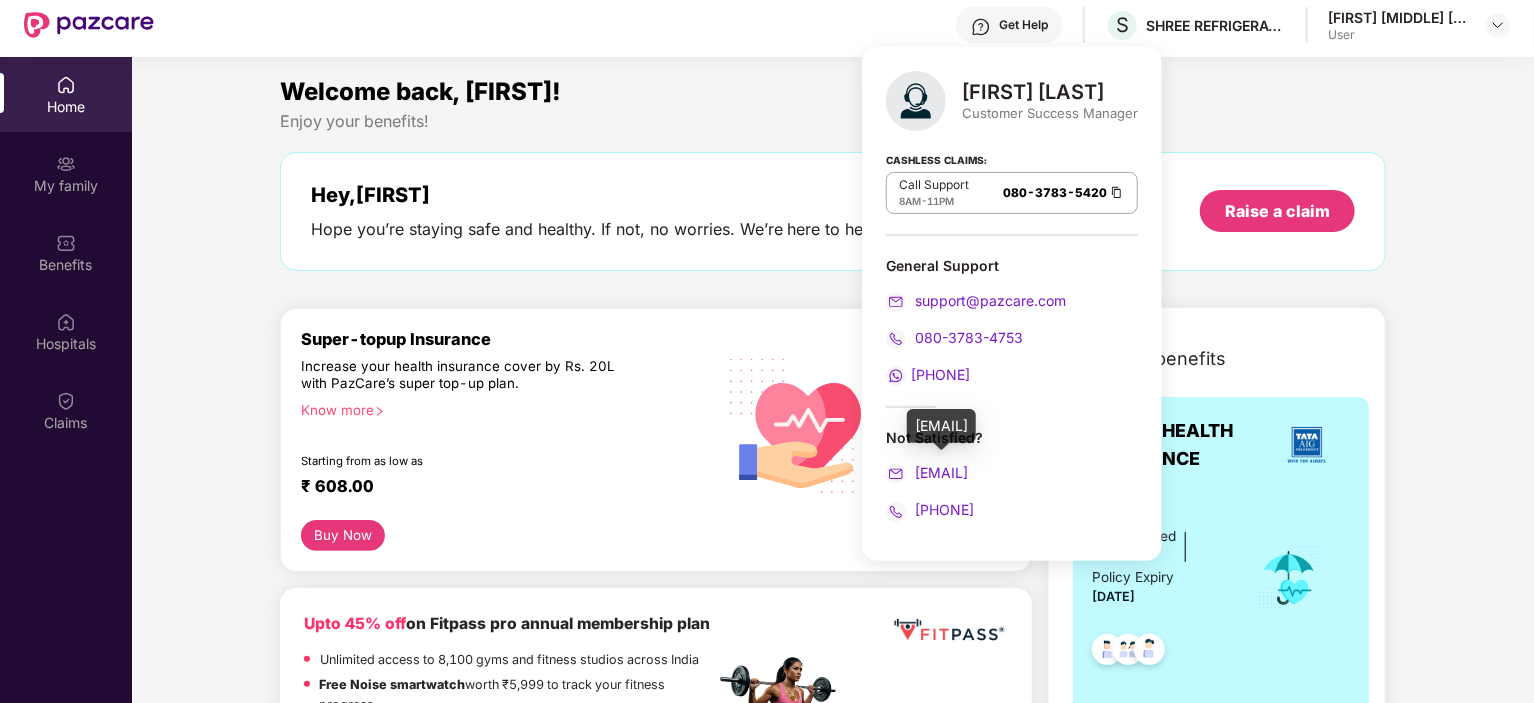 click on "[EMAIL]" at bounding box center [1012, 473] 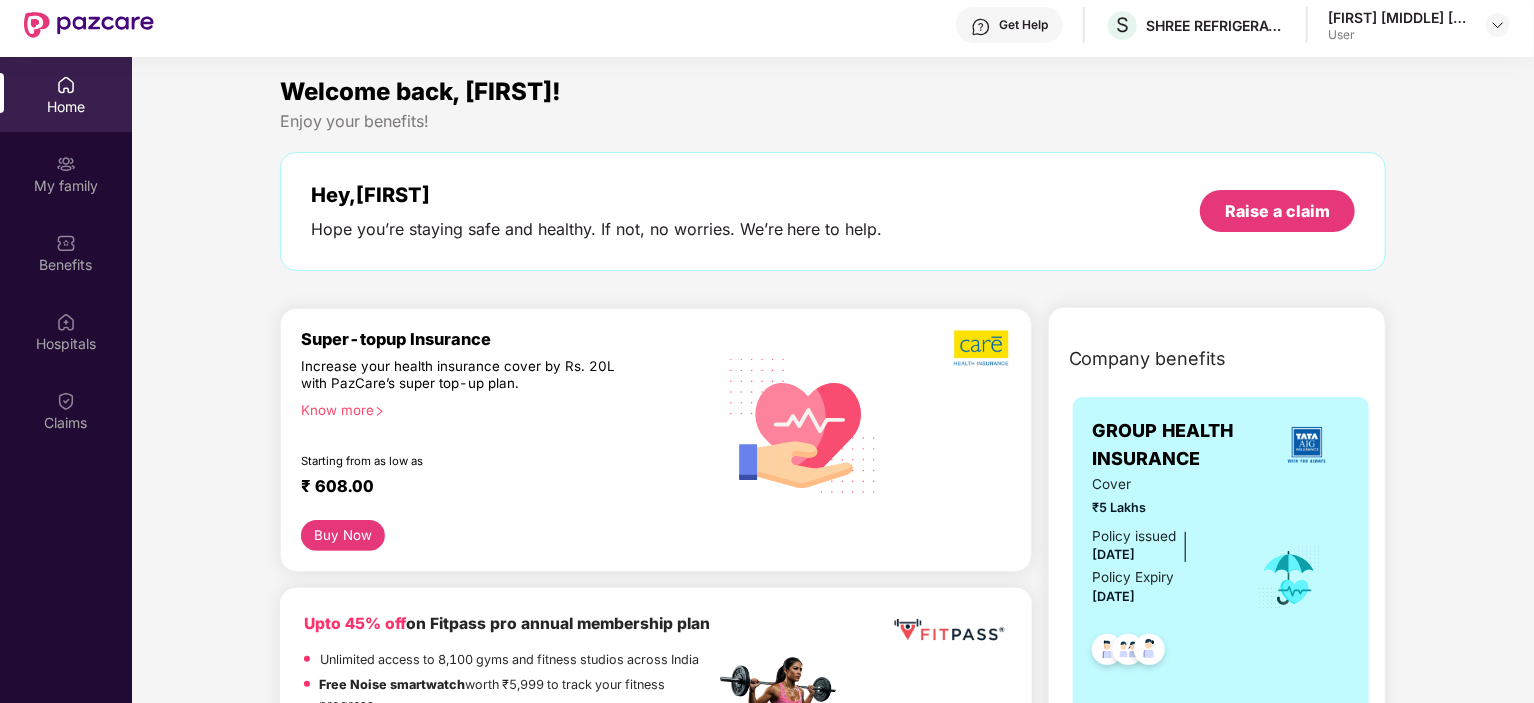 click on "Welcome back, [FIRST]! Enjoy your benefits! Hey,  [FIRST] Hope you’re staying safe and healthy. If not, no worries. We’re here to help. Raise a claim" at bounding box center (833, 182) 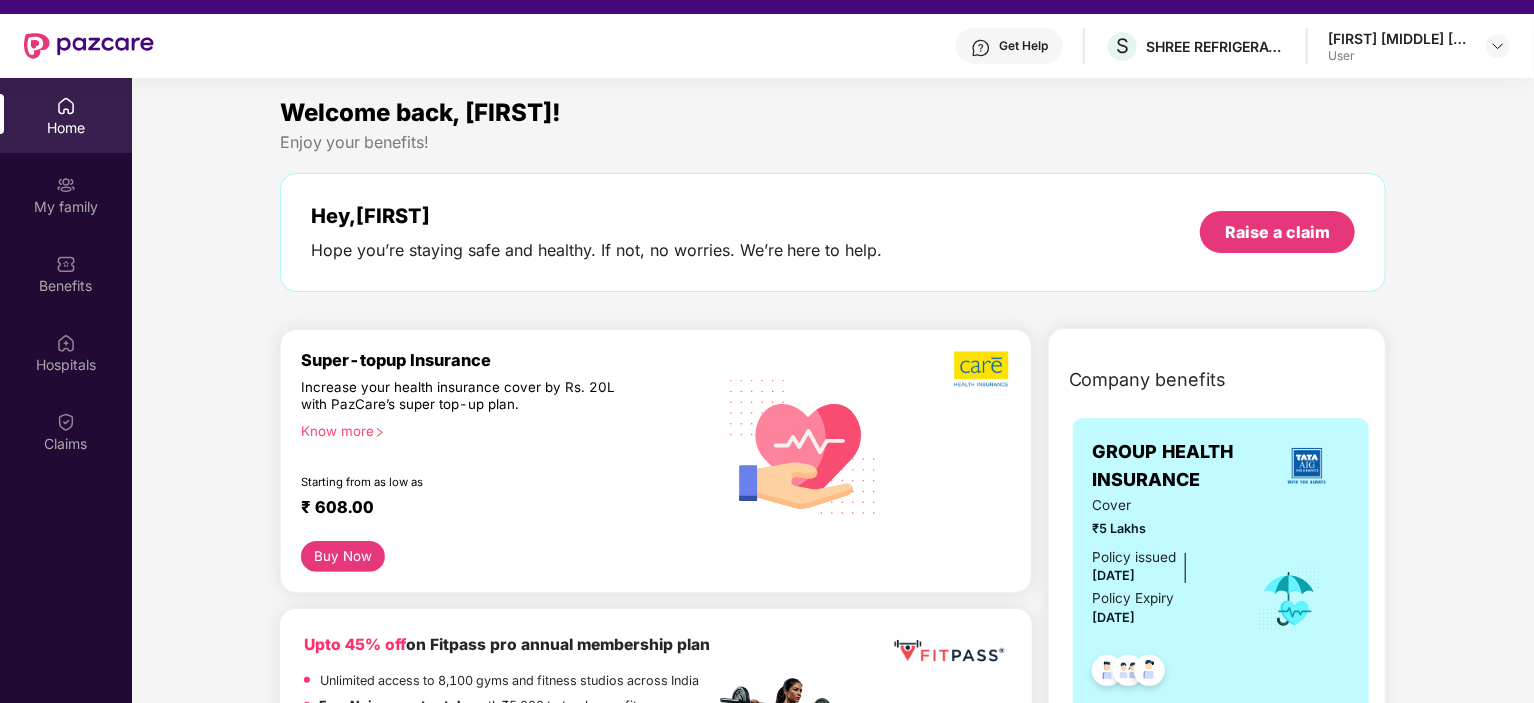 scroll, scrollTop: 112, scrollLeft: 0, axis: vertical 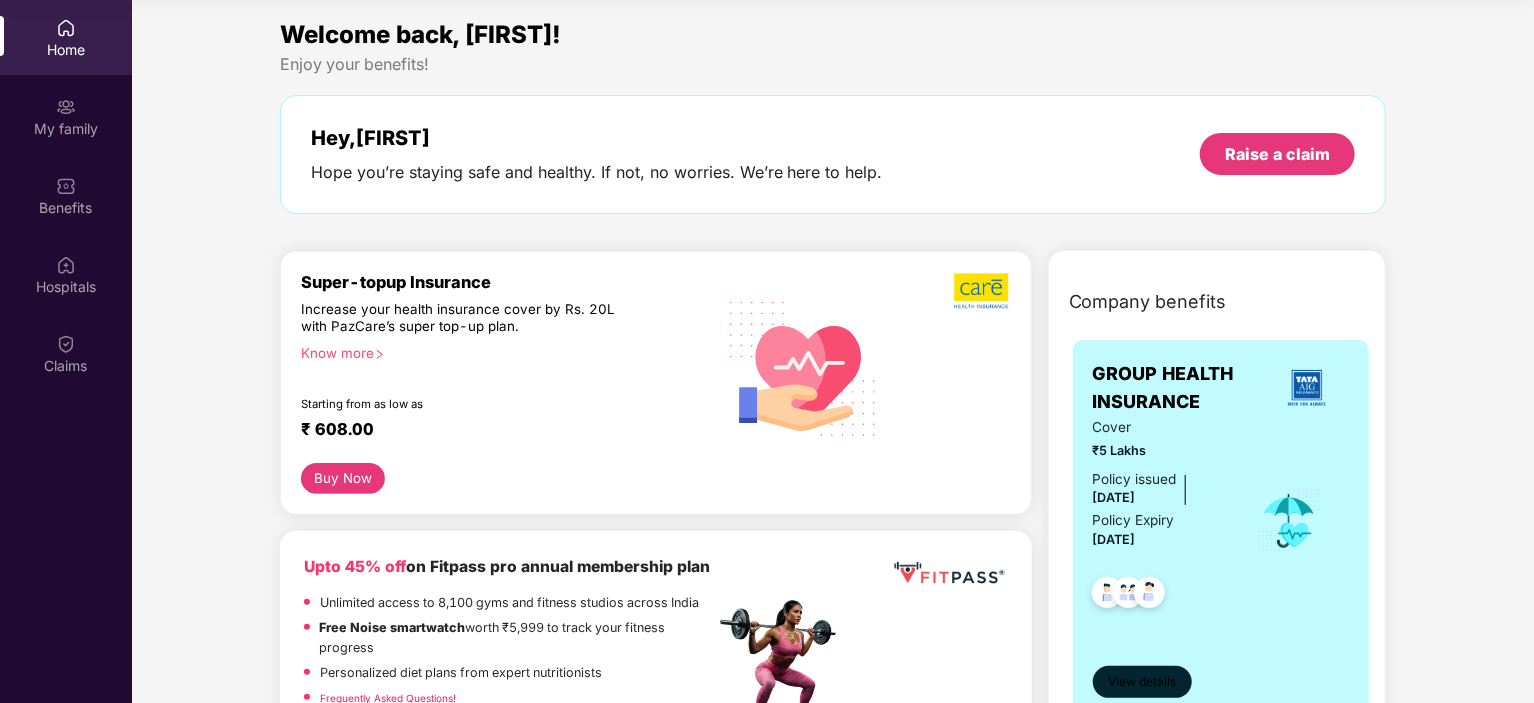 click on "View details" at bounding box center [1142, 682] 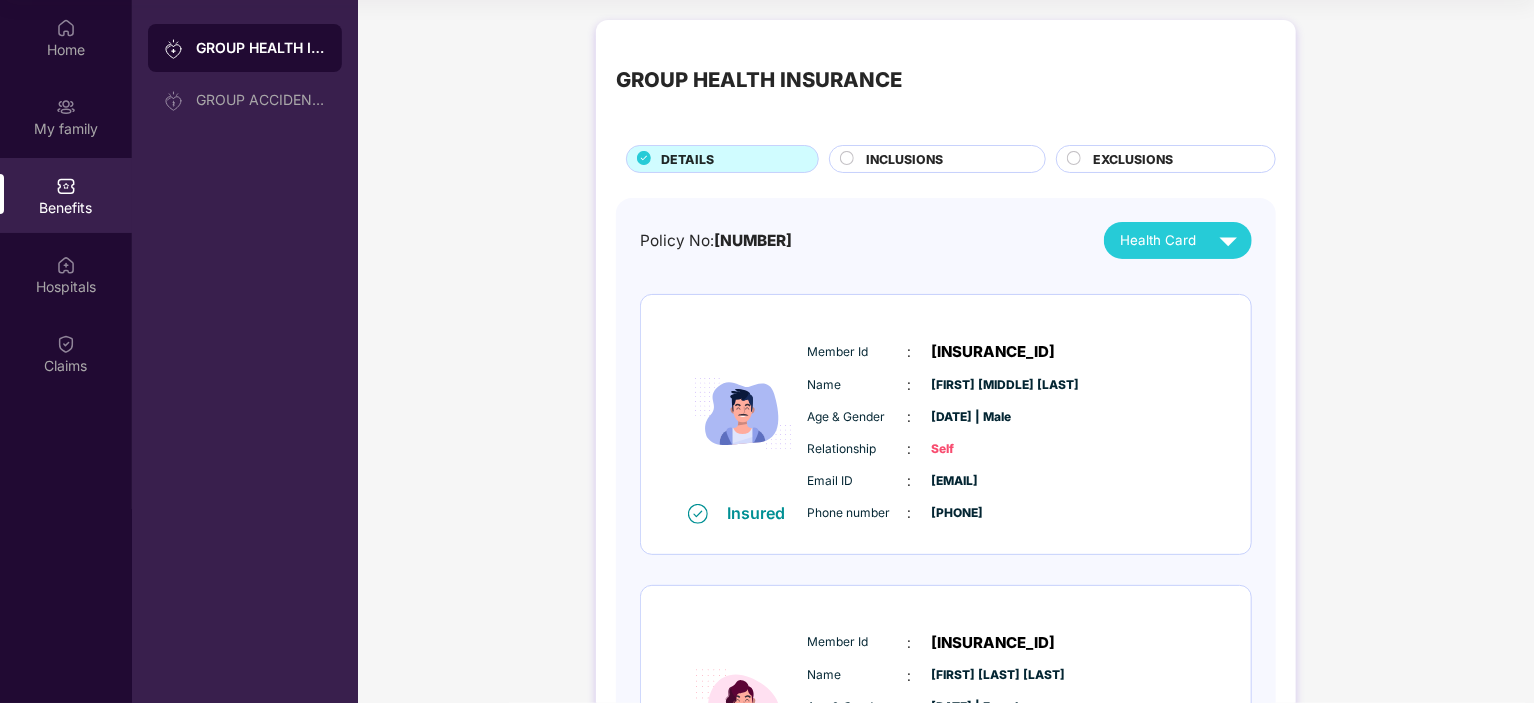 drag, startPoint x: 1128, startPoint y: 671, endPoint x: 1136, endPoint y: 638, distance: 33.955853 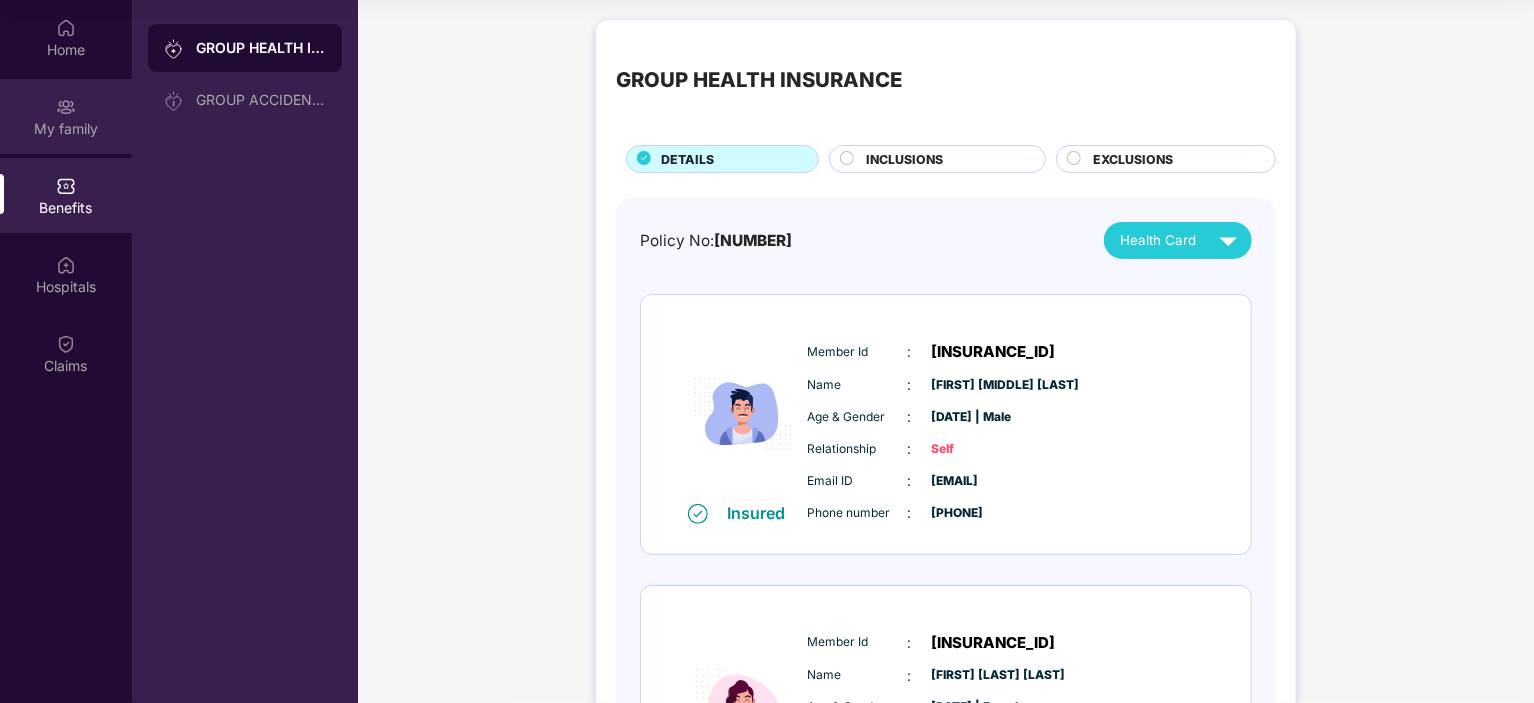 click on "My family" at bounding box center (66, 129) 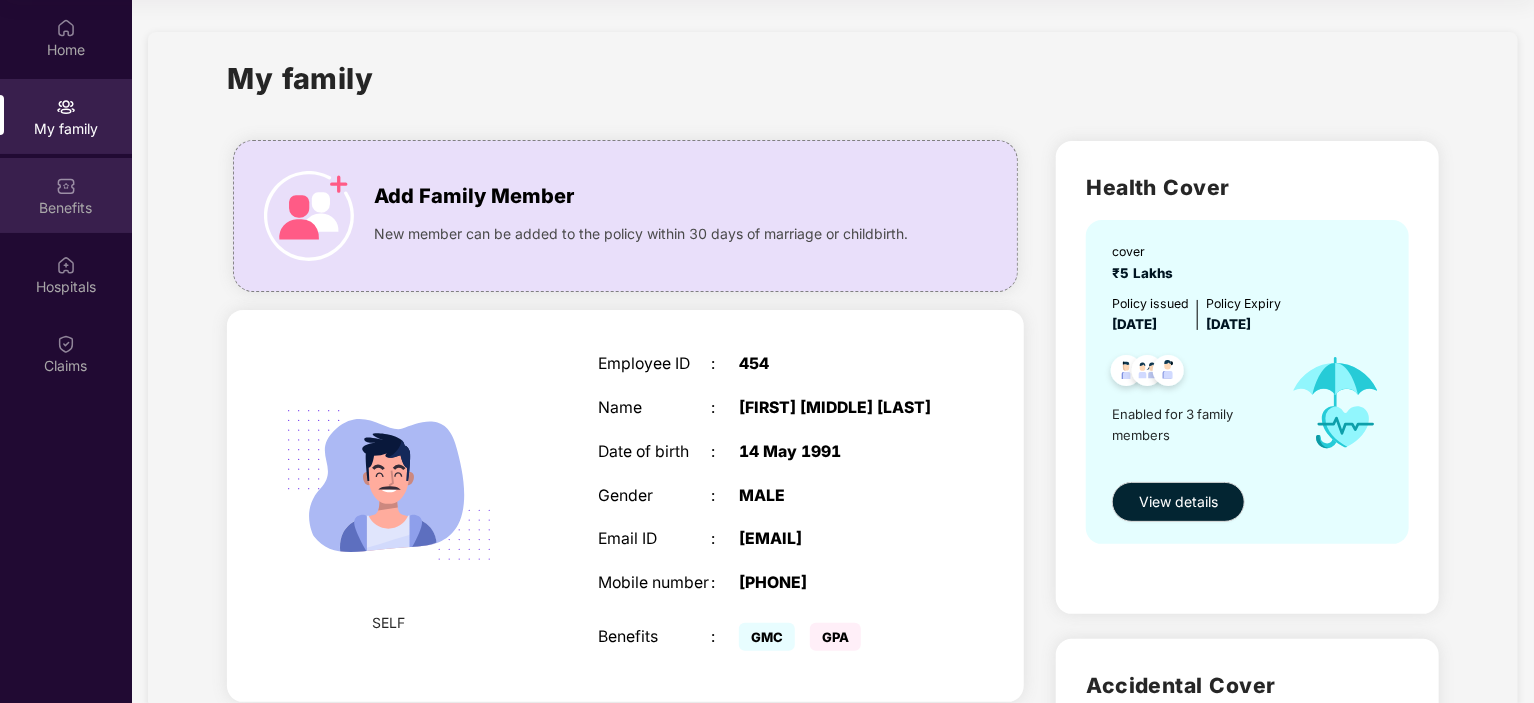 click on "Benefits" at bounding box center [66, 195] 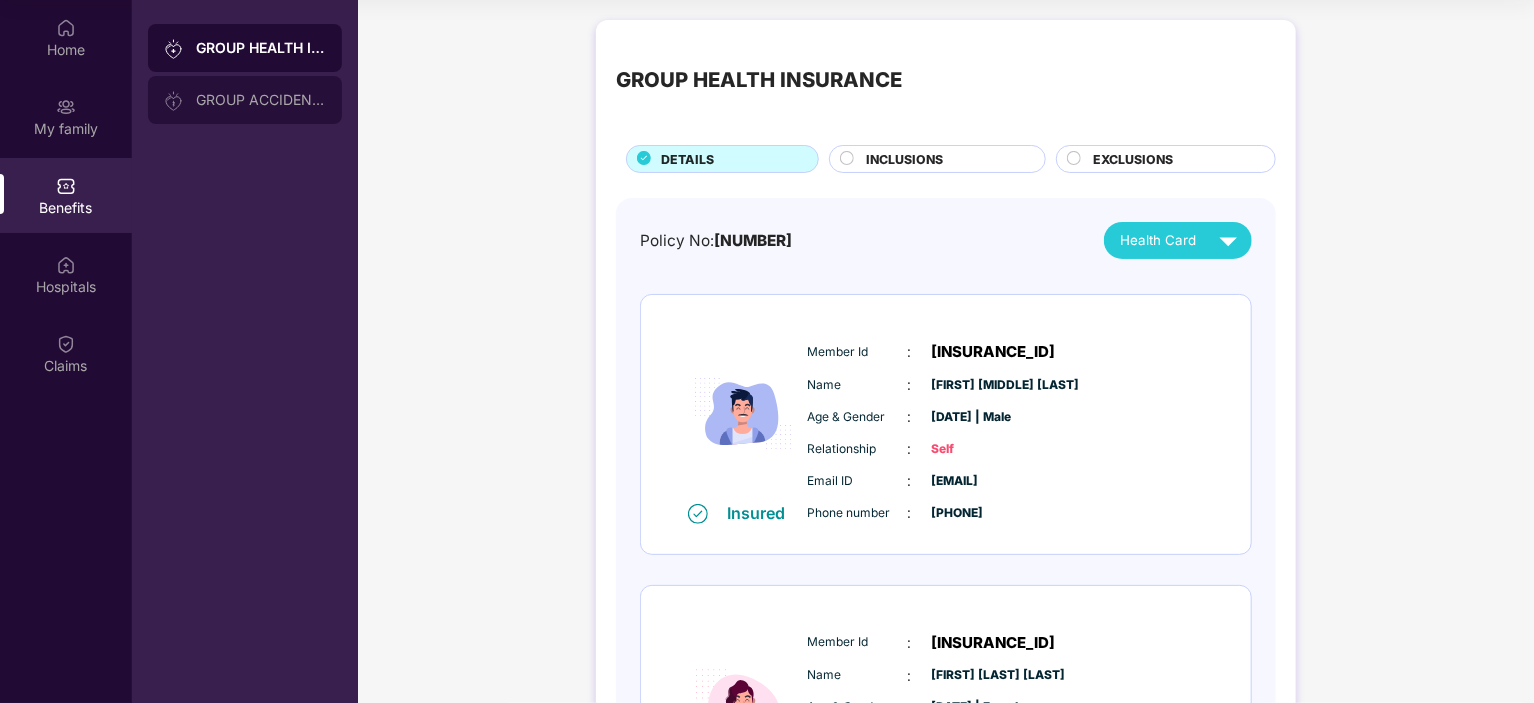 click on "GROUP ACCIDENTAL INSURANCE" at bounding box center [261, 100] 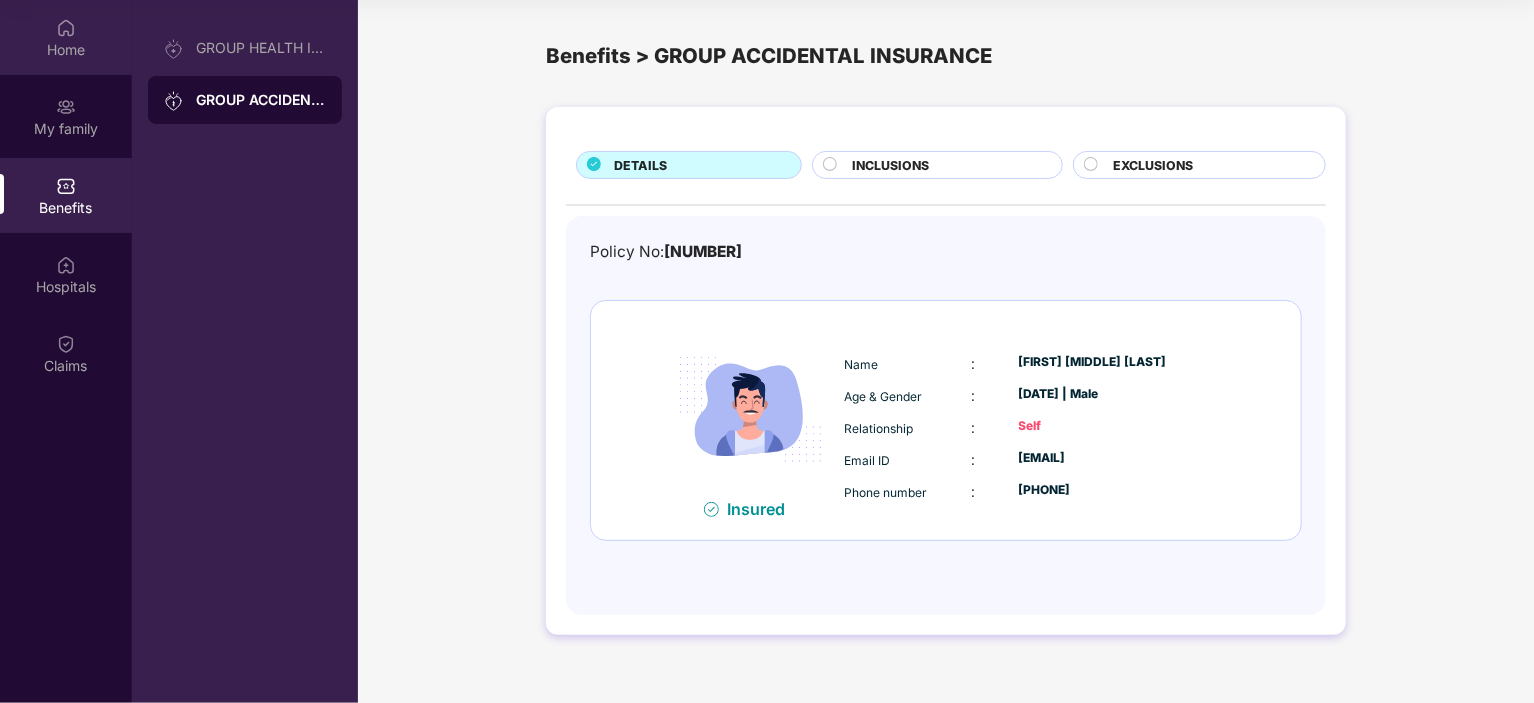 click on "Home" at bounding box center [66, 37] 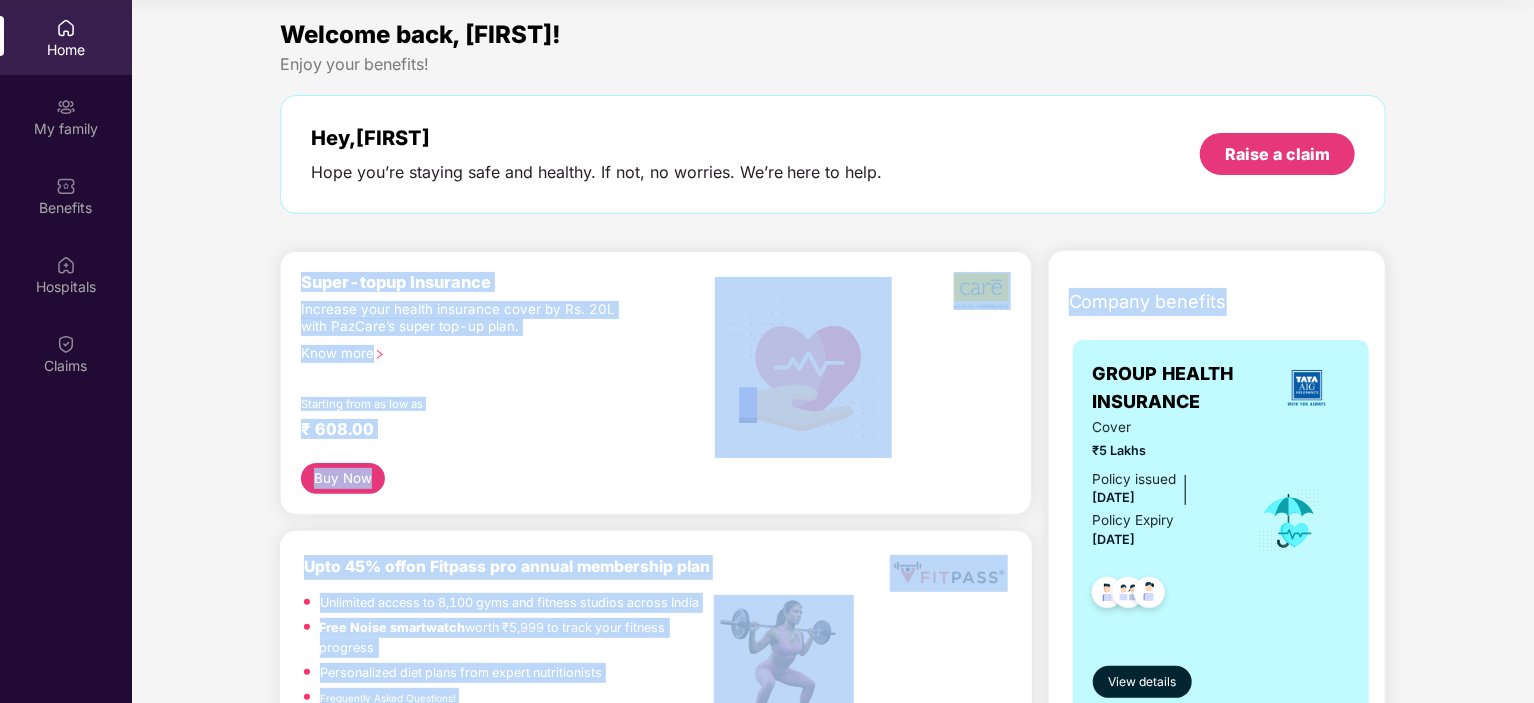 drag, startPoint x: 1532, startPoint y: 105, endPoint x: 1528, endPoint y: 298, distance: 193.04144 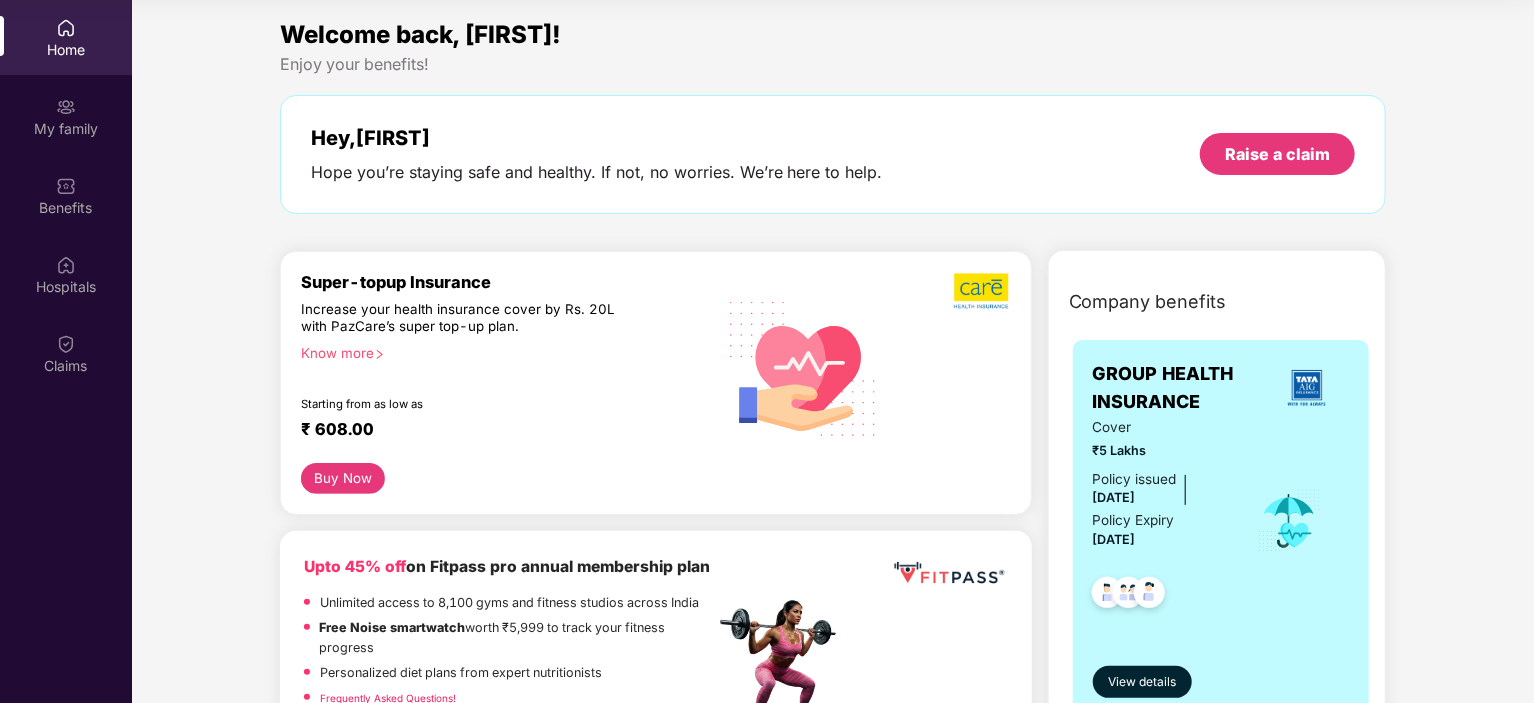 click on "Welcome back, [FIRST]! Enjoy your benefits! Hey,  [FIRST] Hope you’re staying safe and healthy. If not, no worries. We’re here to help. Raise a claim Super-topup Insurance Increase your health insurance cover by Rs. 20L with PazCare’s super top-up plan. Know more  Starting from as low as ₹ 608.00 Buy Now Upto 45% off  on Fitpass pro annual membership plan Unlimited access to 8,100 gyms and fitness studios across India Free Noise smartwatch  worth ₹5,999 to track your fitness progress Personalized diet plans from expert nutritionists             Frequently Asked Questions!        Buy Now Upto 30% off  on Cult Elite annual membership across India Unlimited access to all group classes at cult centers & ELITE/PRO GYMS in your city. 10% discount on Cult Store.  Registered mobile number should not have active memberships. Buy Now Doctor Consultation for your family Audio/Video consultation across multiple specialities Cover entire family (upto 5 members) Contact experts 24 X 7 Start Consultation Get" at bounding box center (833, 2365) 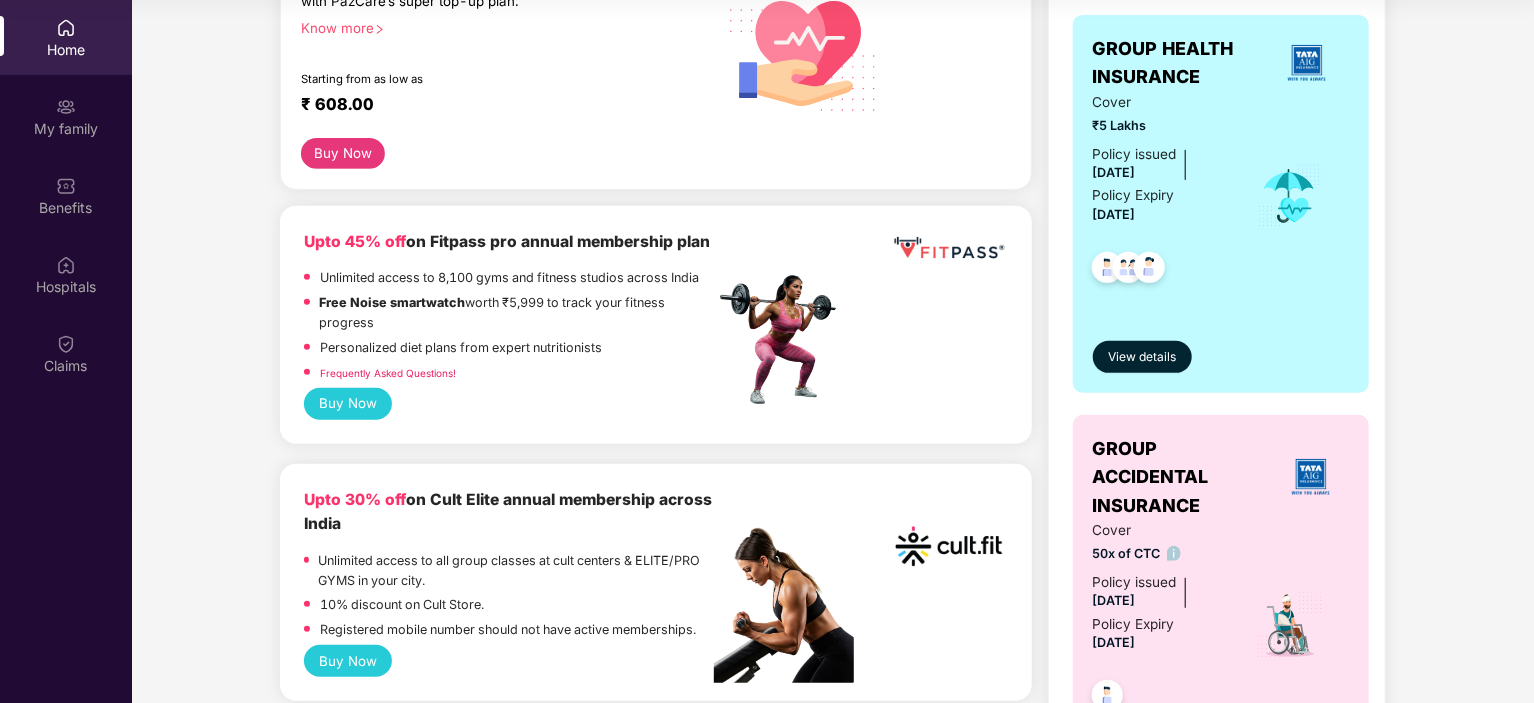 scroll, scrollTop: 15, scrollLeft: 0, axis: vertical 